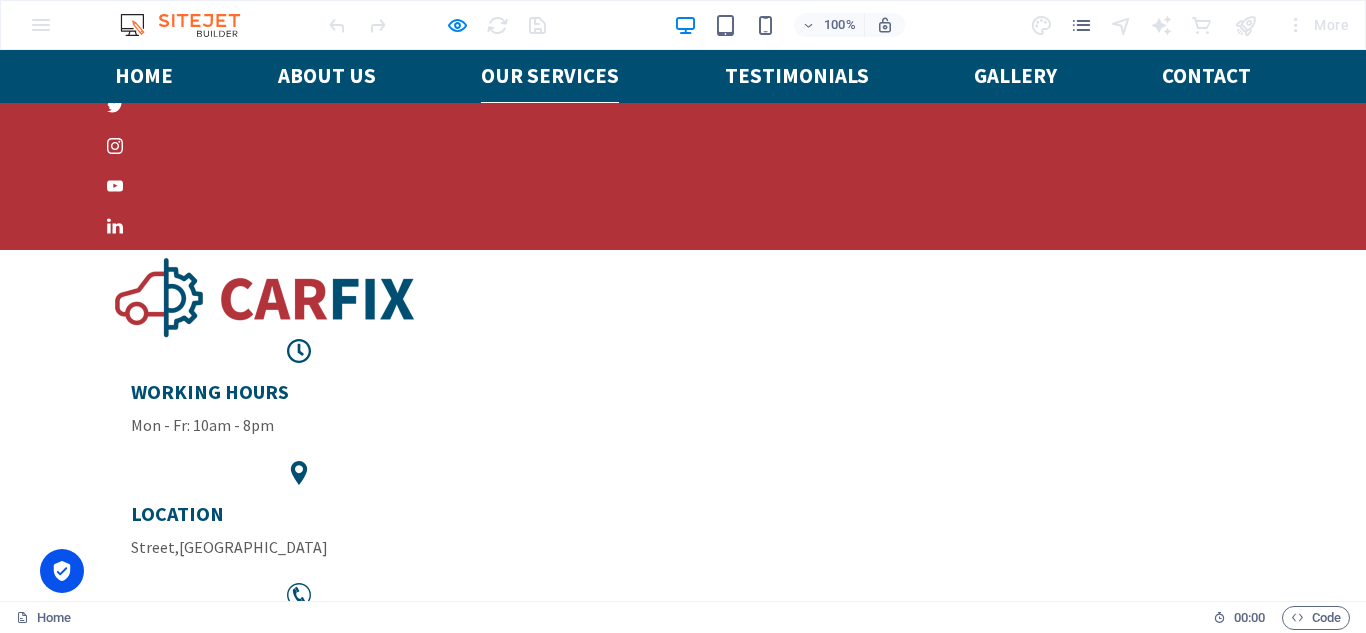 scroll, scrollTop: 1472, scrollLeft: 0, axis: vertical 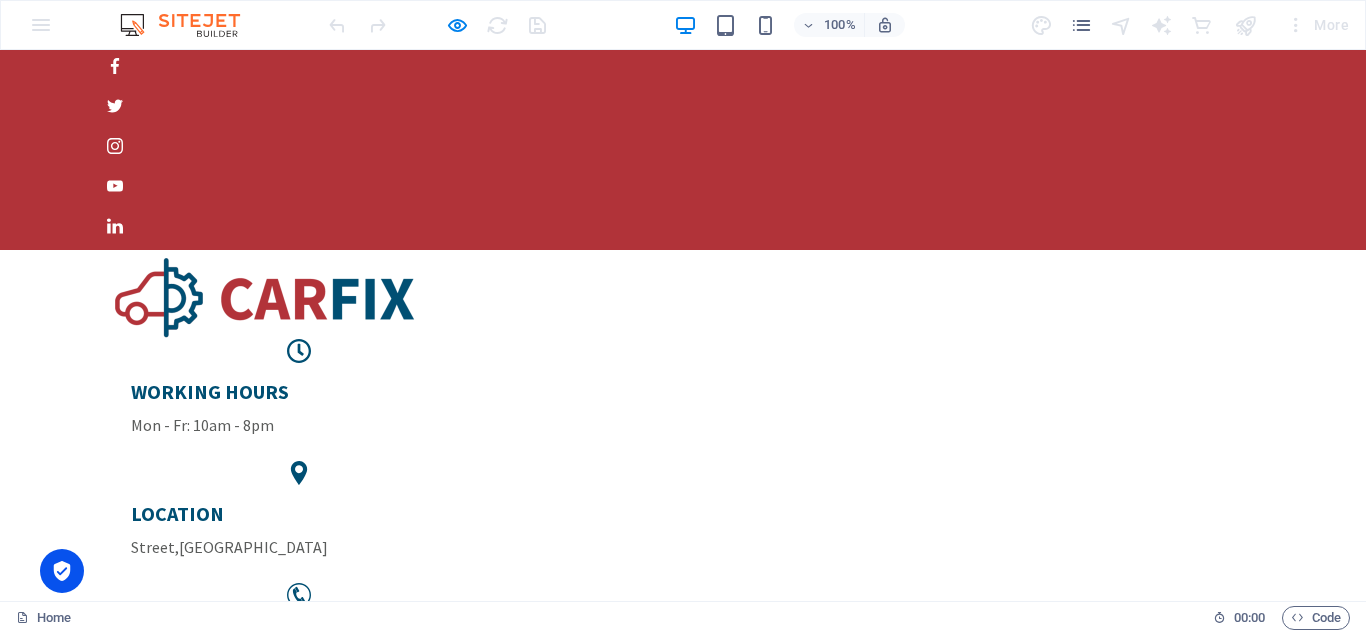 click on "Our services" at bounding box center (550, 739) 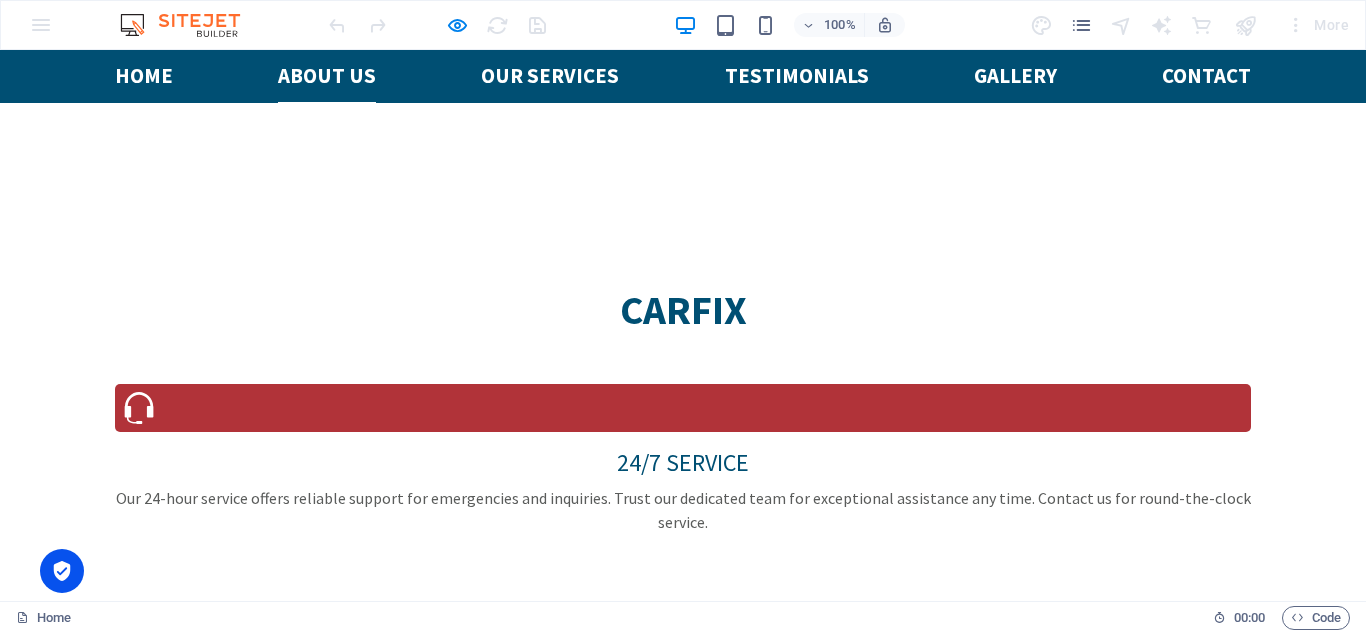 scroll, scrollTop: 1465, scrollLeft: 0, axis: vertical 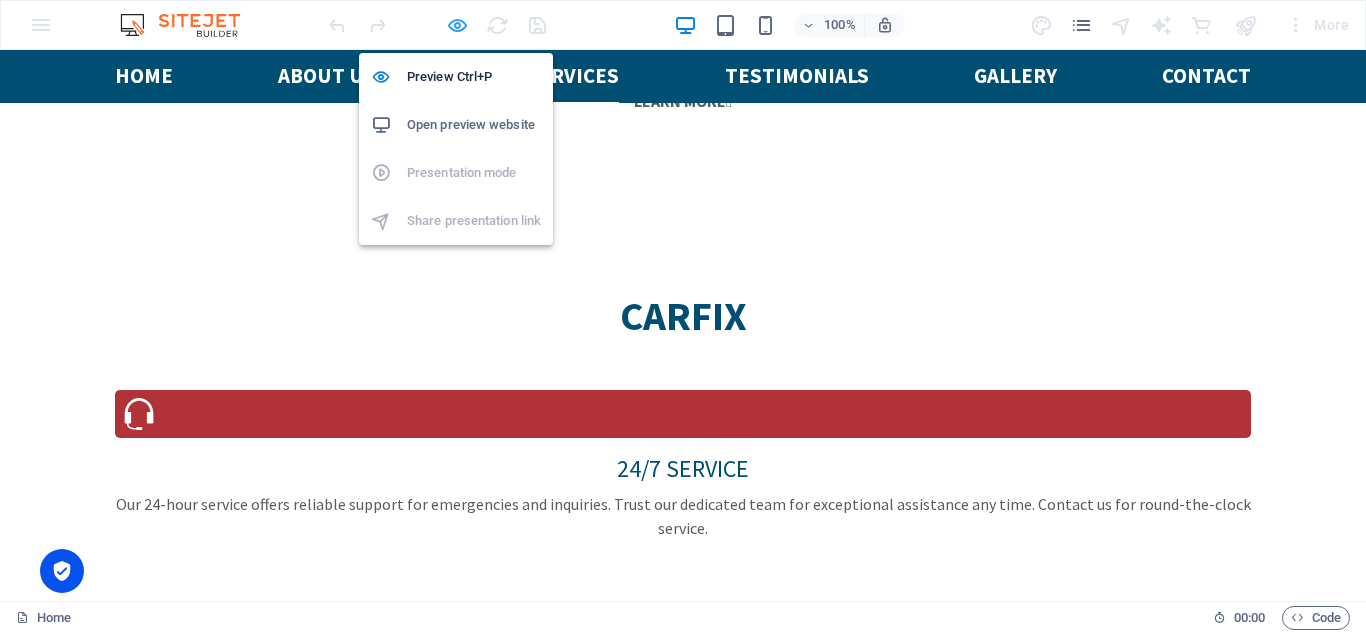 click at bounding box center (457, 25) 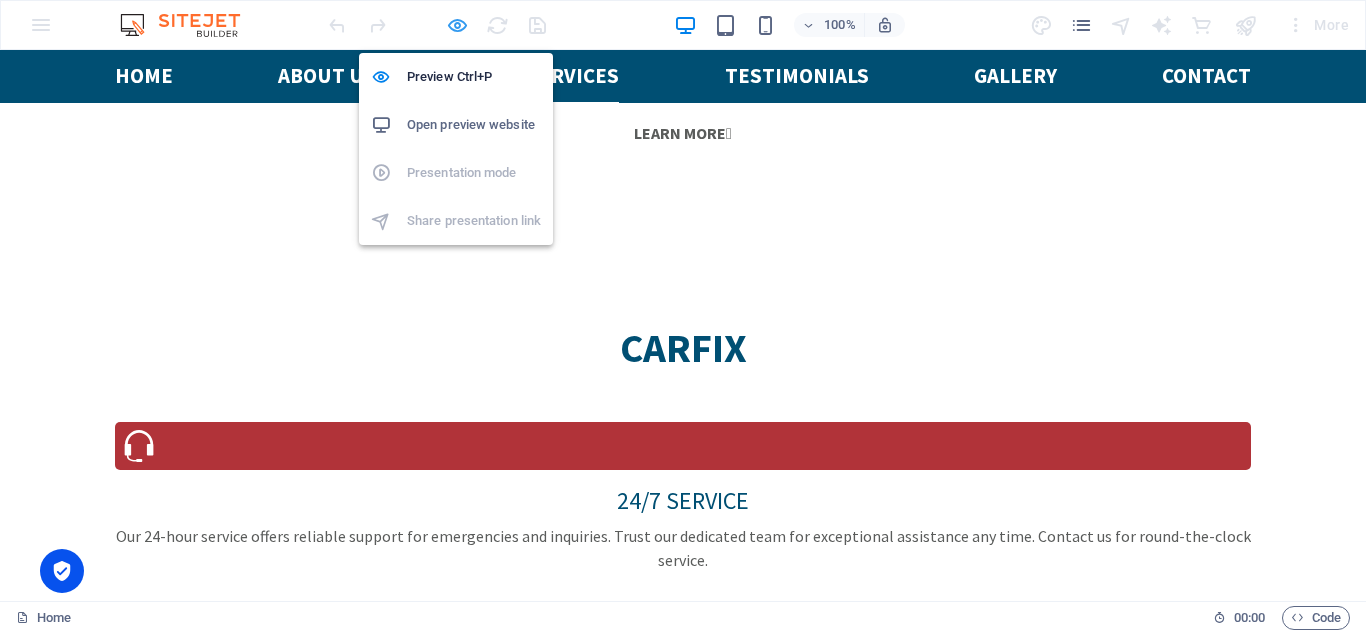 click at bounding box center [457, 25] 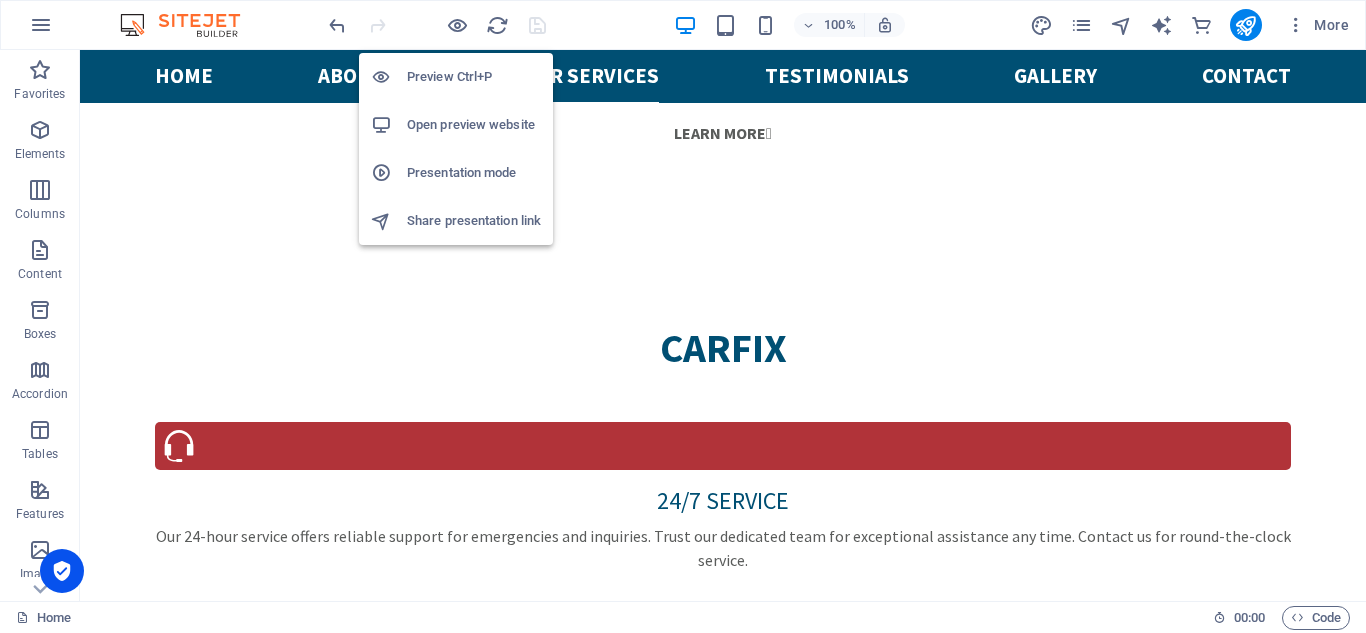 click on "Presentation mode" at bounding box center (456, 173) 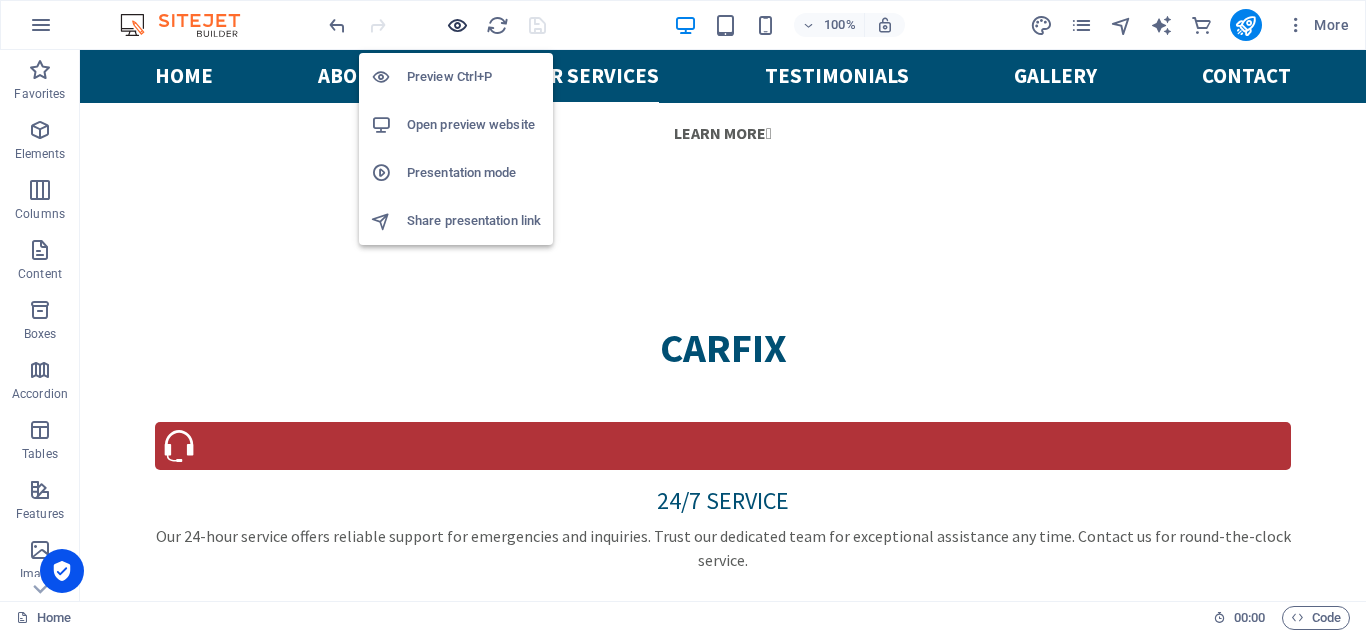 click at bounding box center (457, 25) 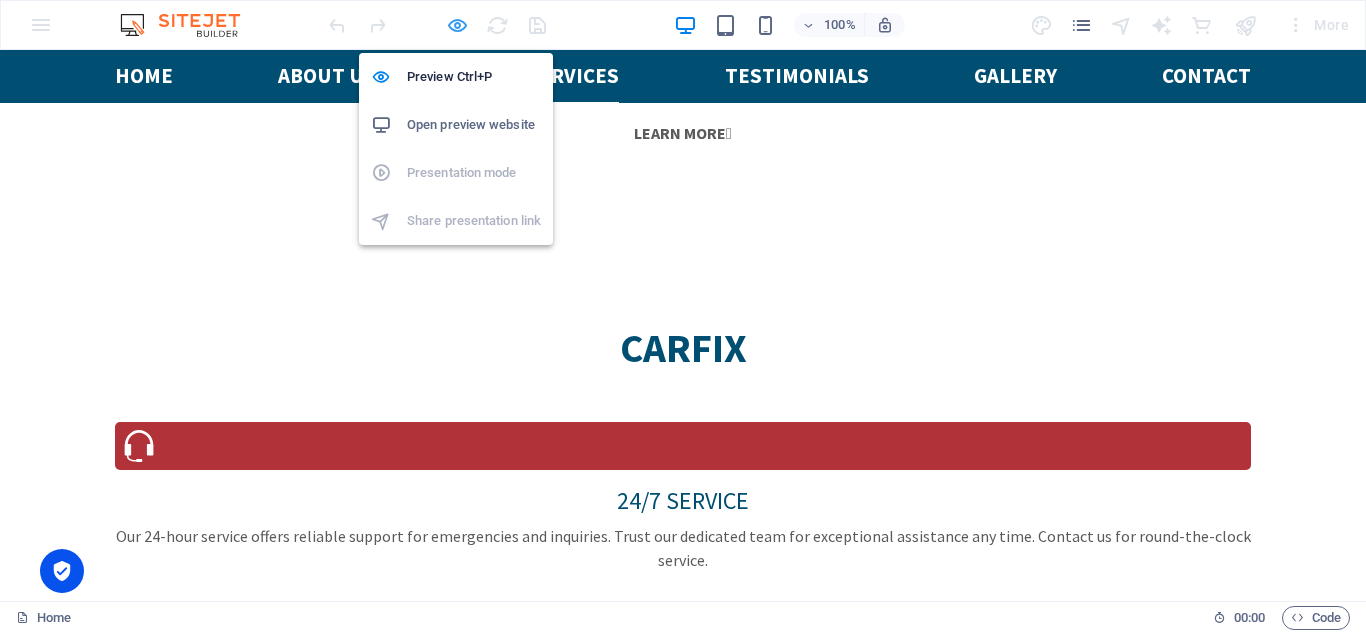 click at bounding box center [457, 25] 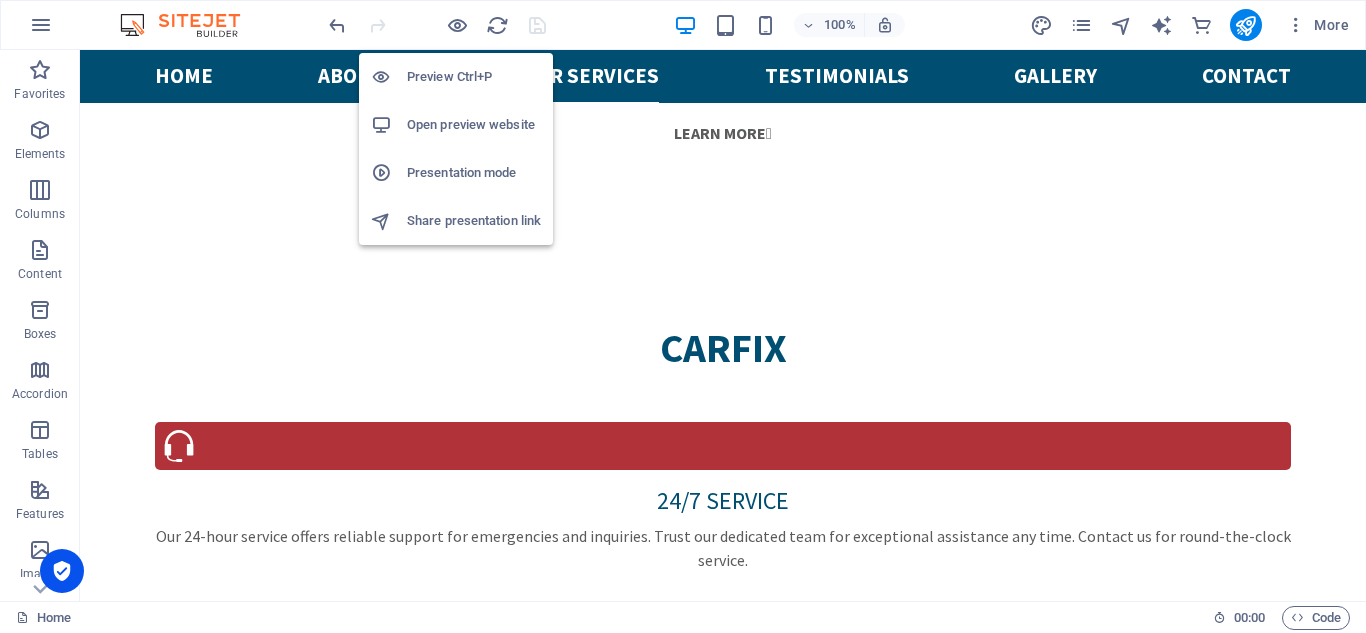 click on "Share presentation link" at bounding box center [474, 221] 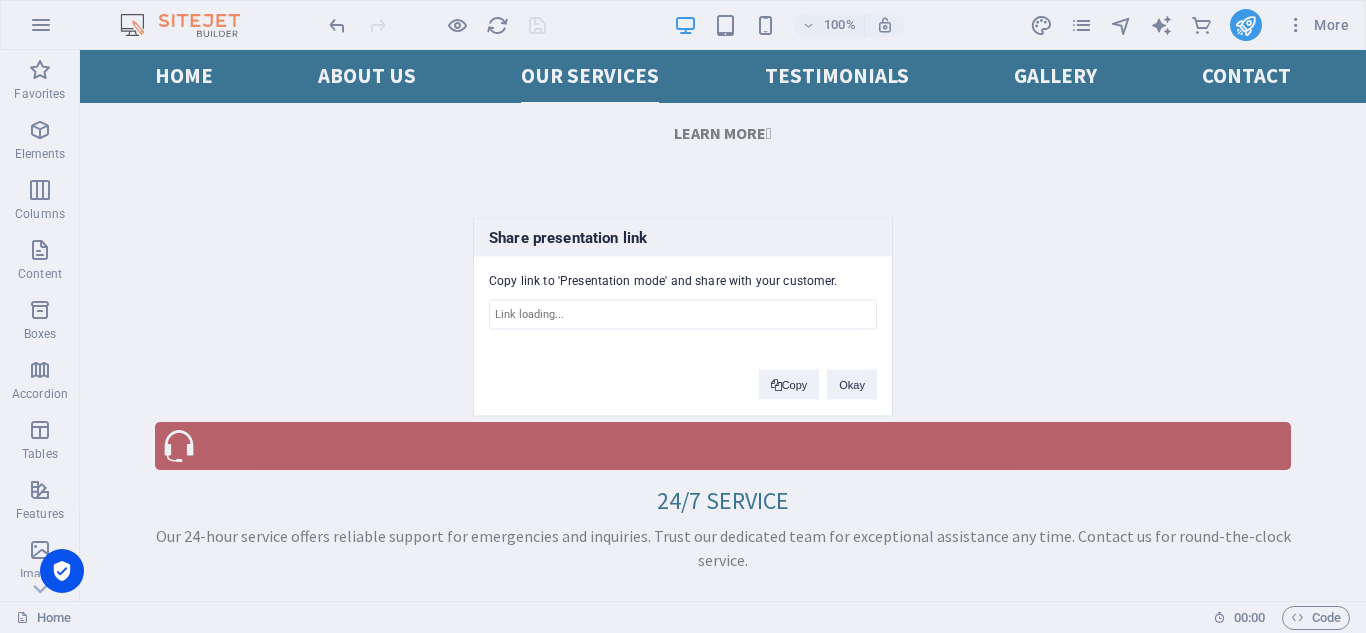 type on "[URL][DOMAIN_NAME]" 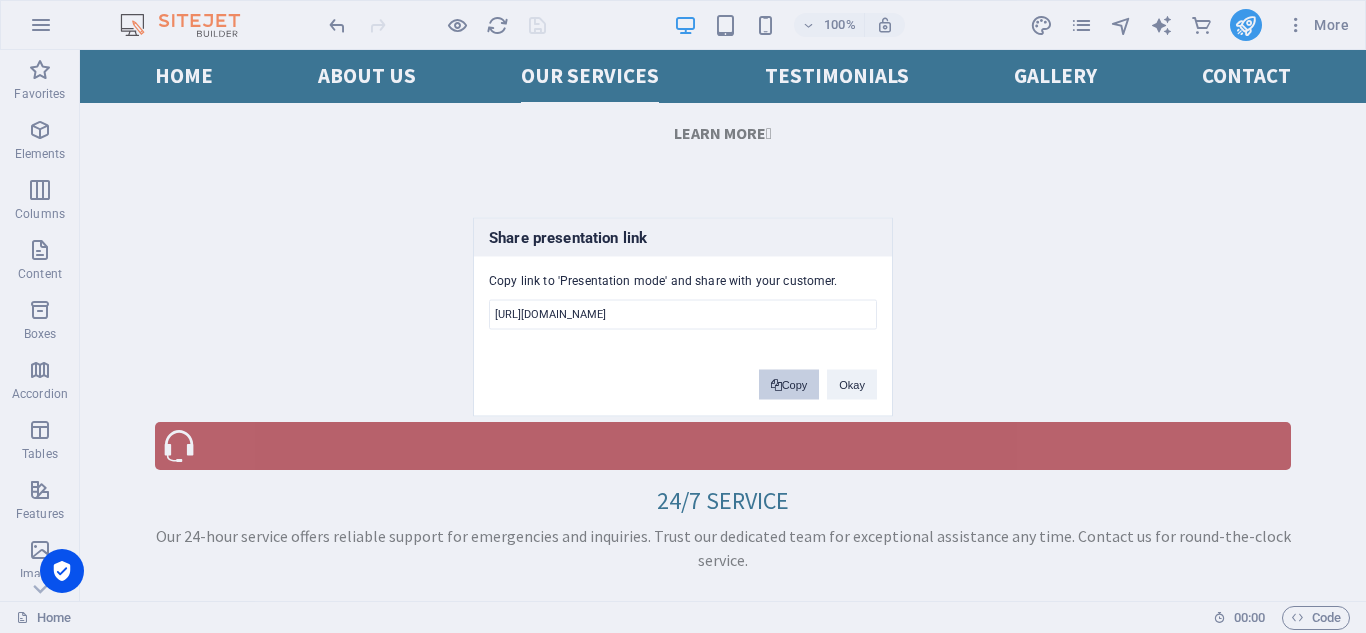 click on "Copy" at bounding box center (789, 384) 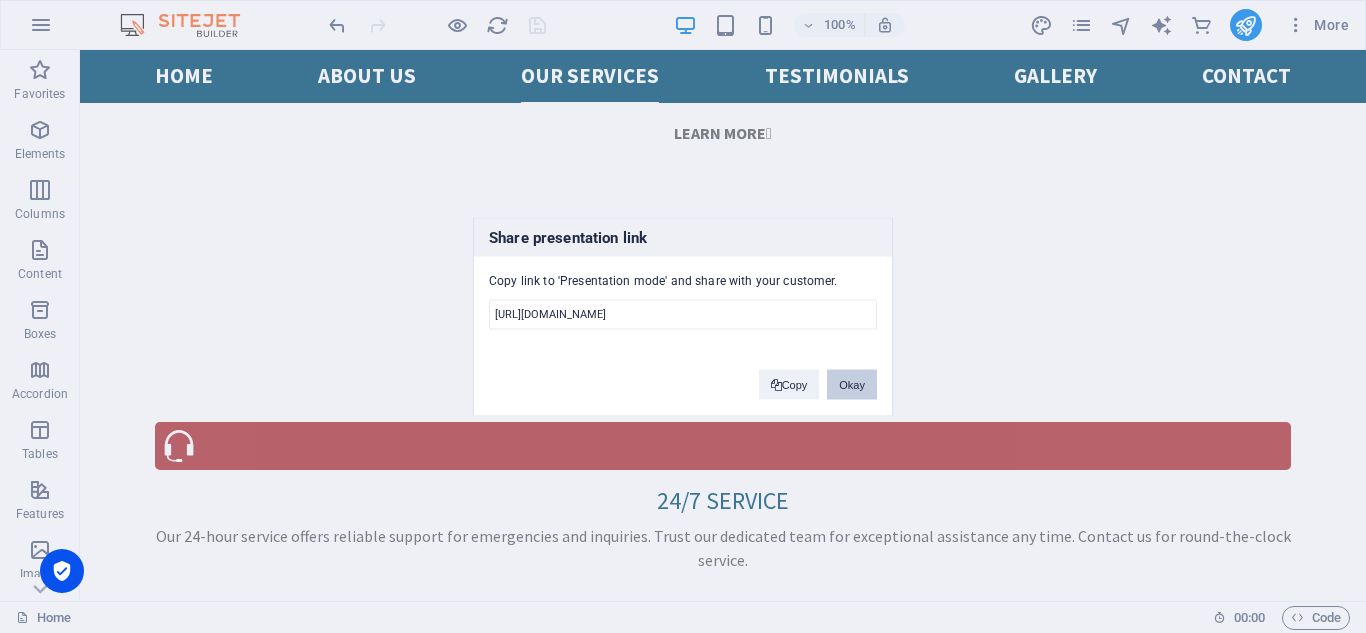 click on "Okay" at bounding box center (852, 384) 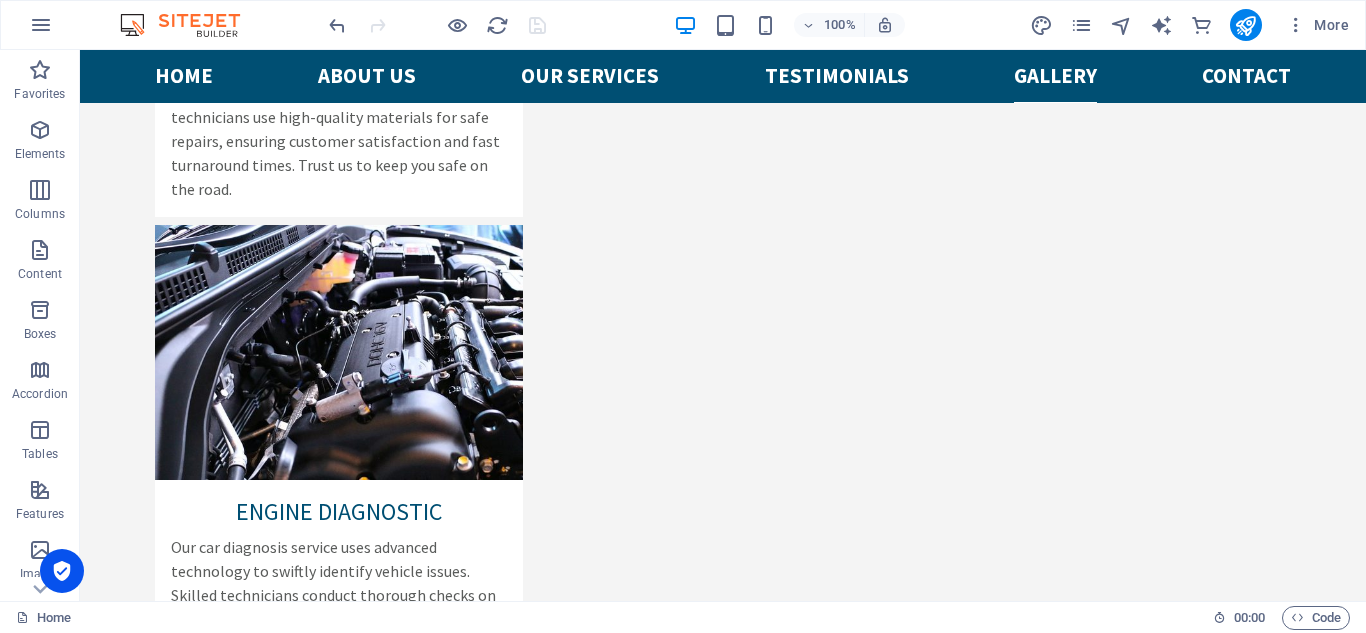 scroll, scrollTop: 4100, scrollLeft: 0, axis: vertical 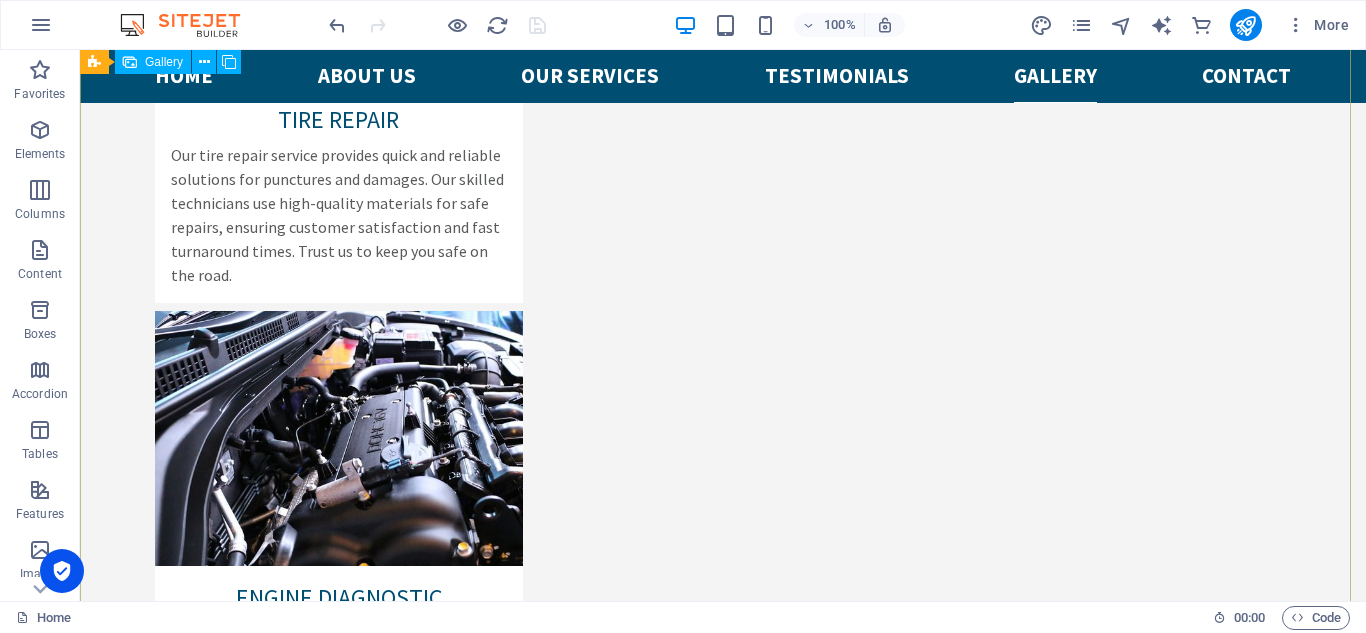 click at bounding box center (1044, 4264) 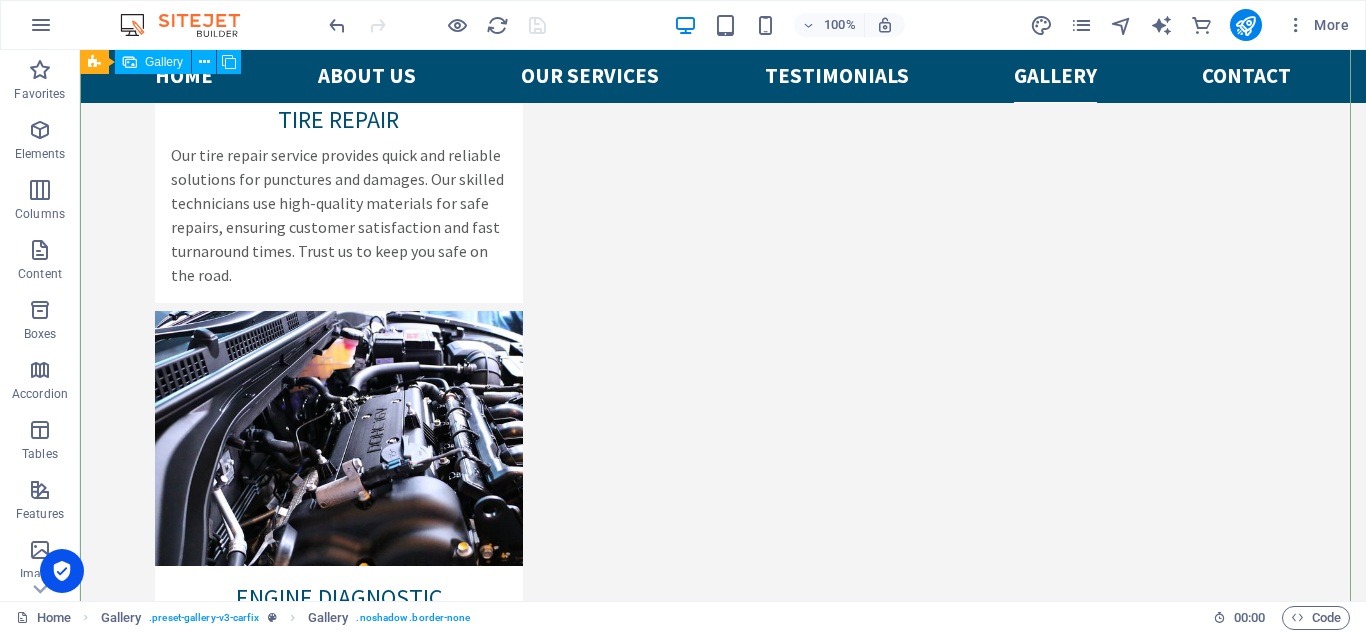 click at bounding box center (723, 4425) 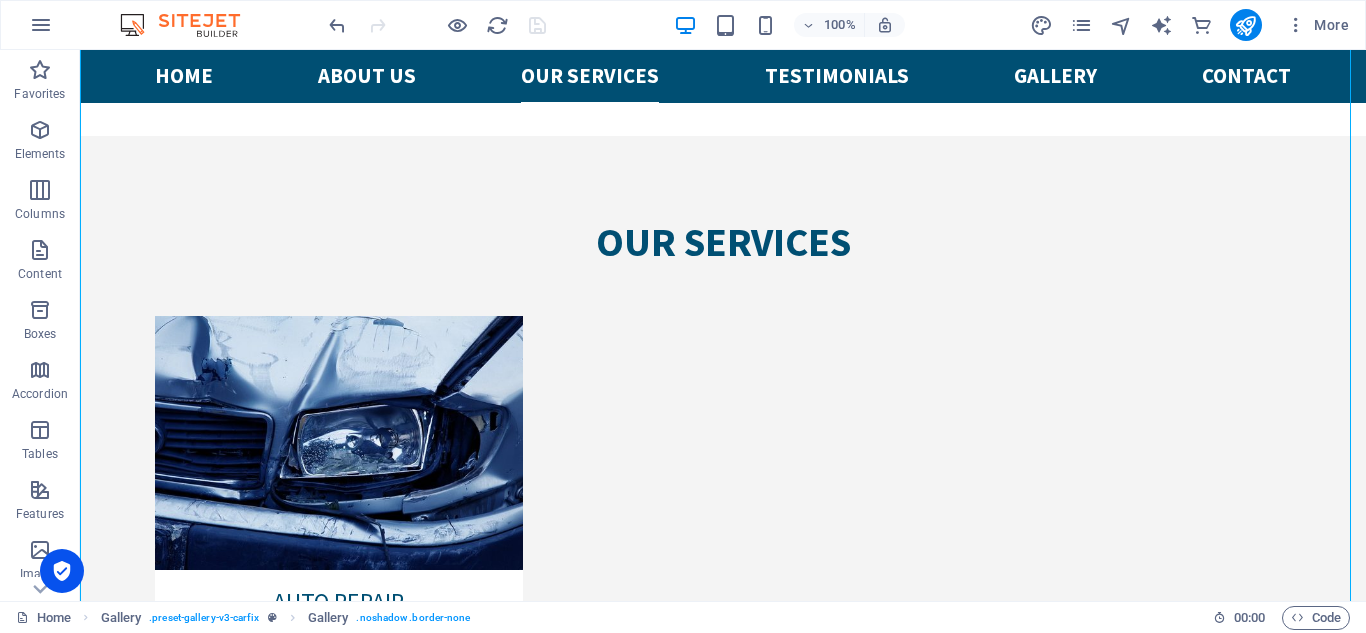scroll, scrollTop: 3018, scrollLeft: 0, axis: vertical 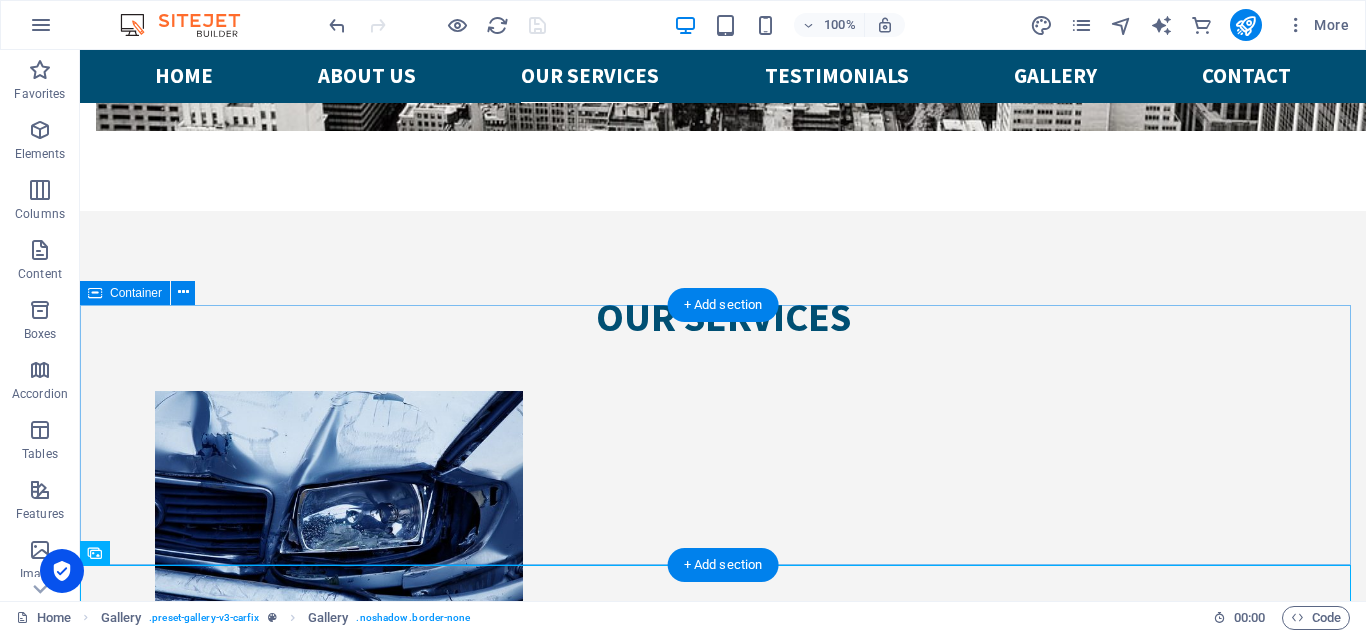 click on "Our Clients" at bounding box center [723, 4573] 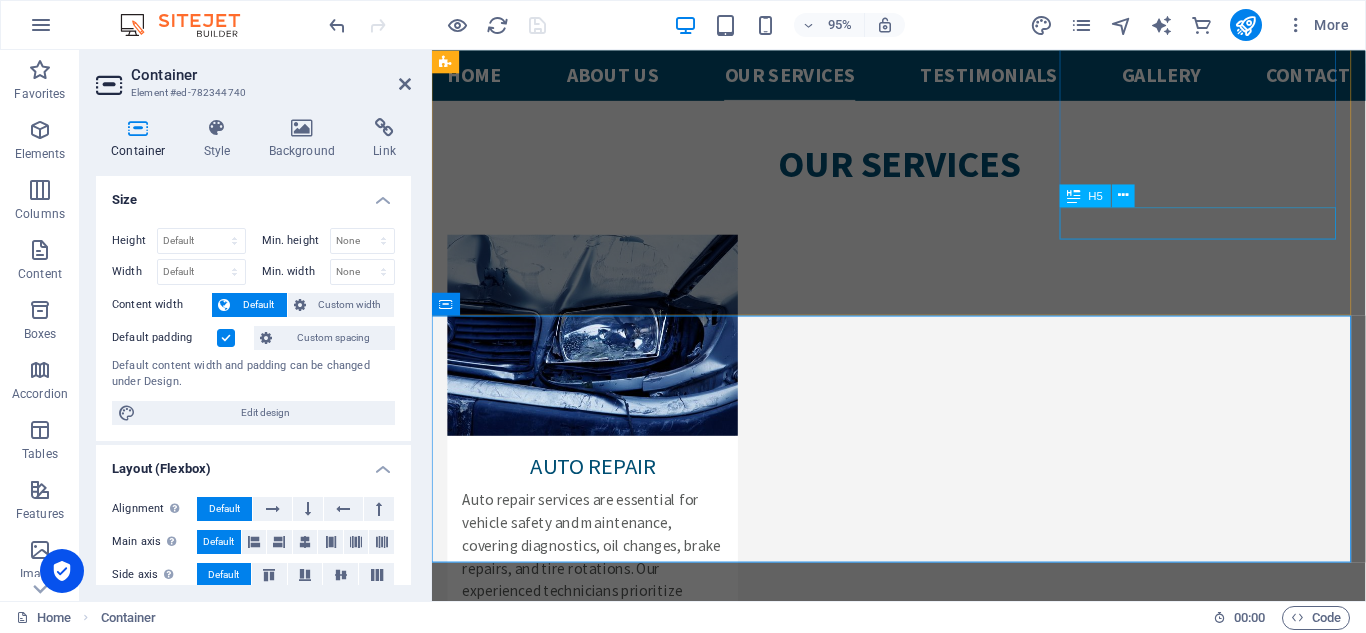 scroll, scrollTop: 3117, scrollLeft: 0, axis: vertical 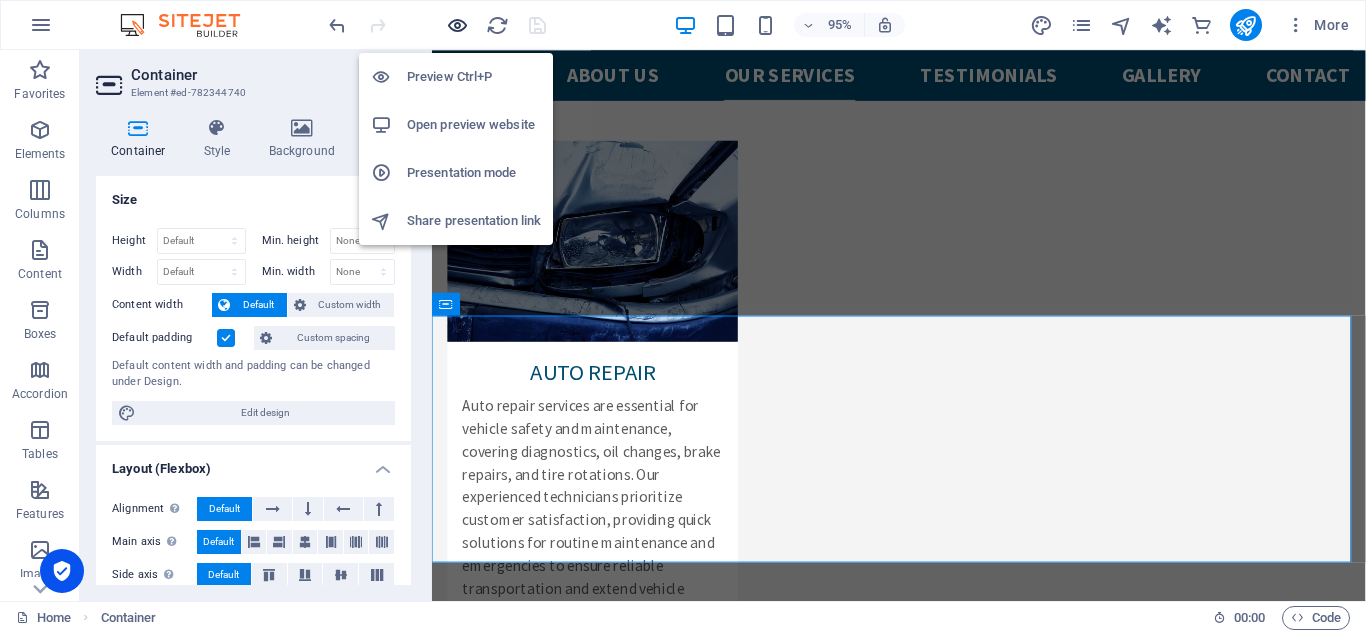 click at bounding box center (457, 25) 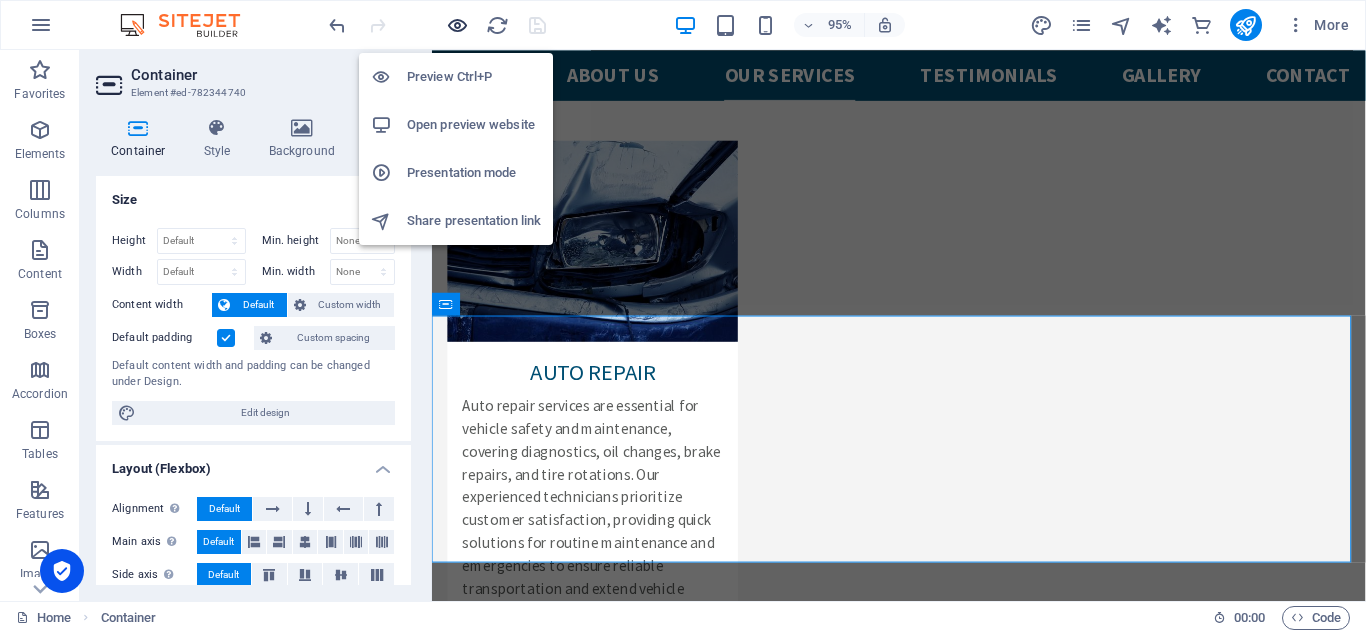 scroll, scrollTop: 3018, scrollLeft: 0, axis: vertical 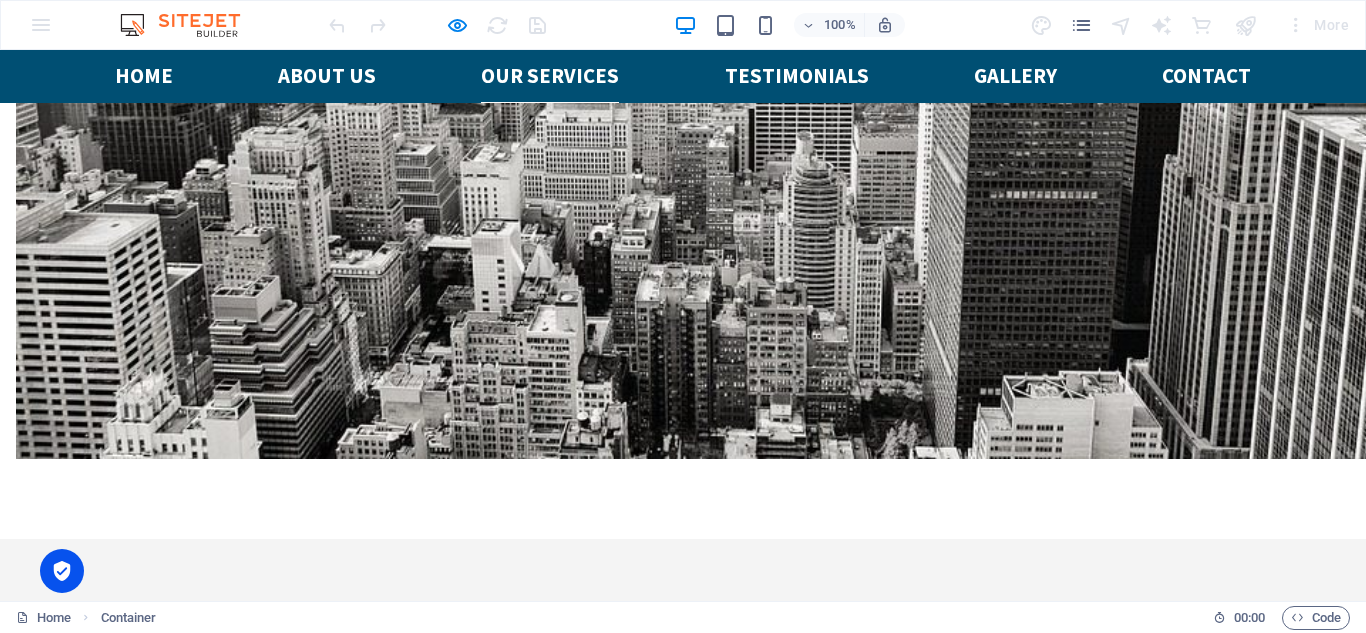 click at bounding box center (194, 4197) 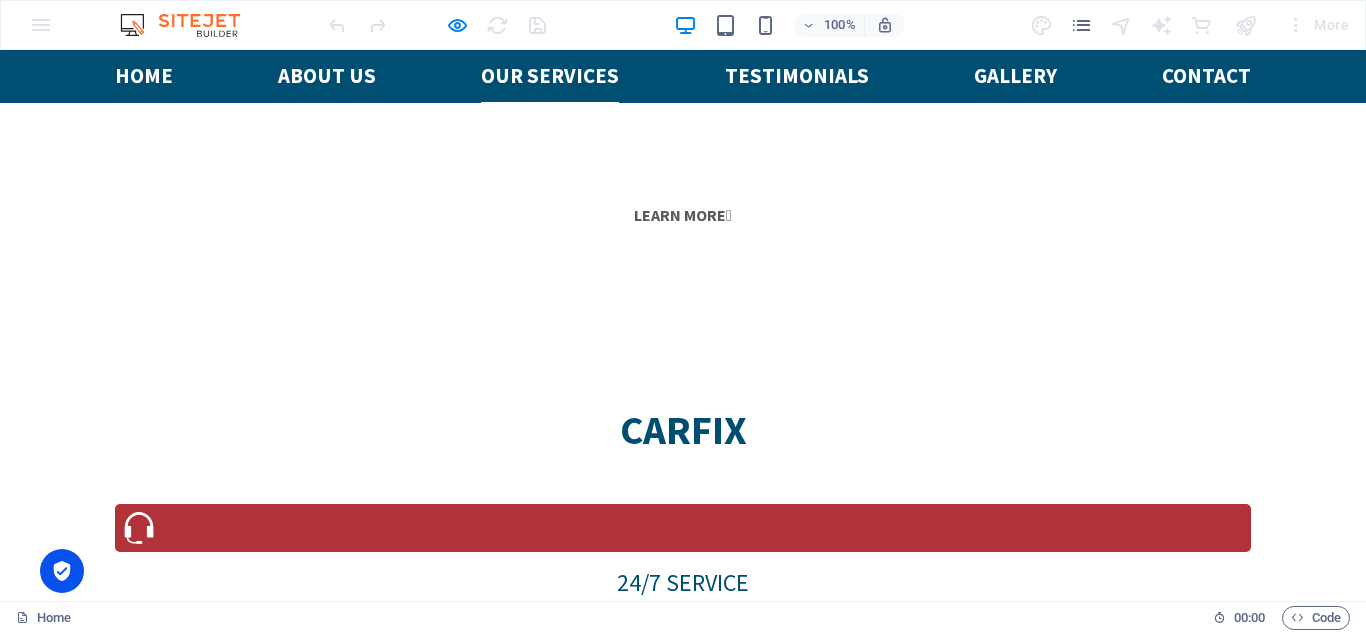 scroll, scrollTop: 1350, scrollLeft: 0, axis: vertical 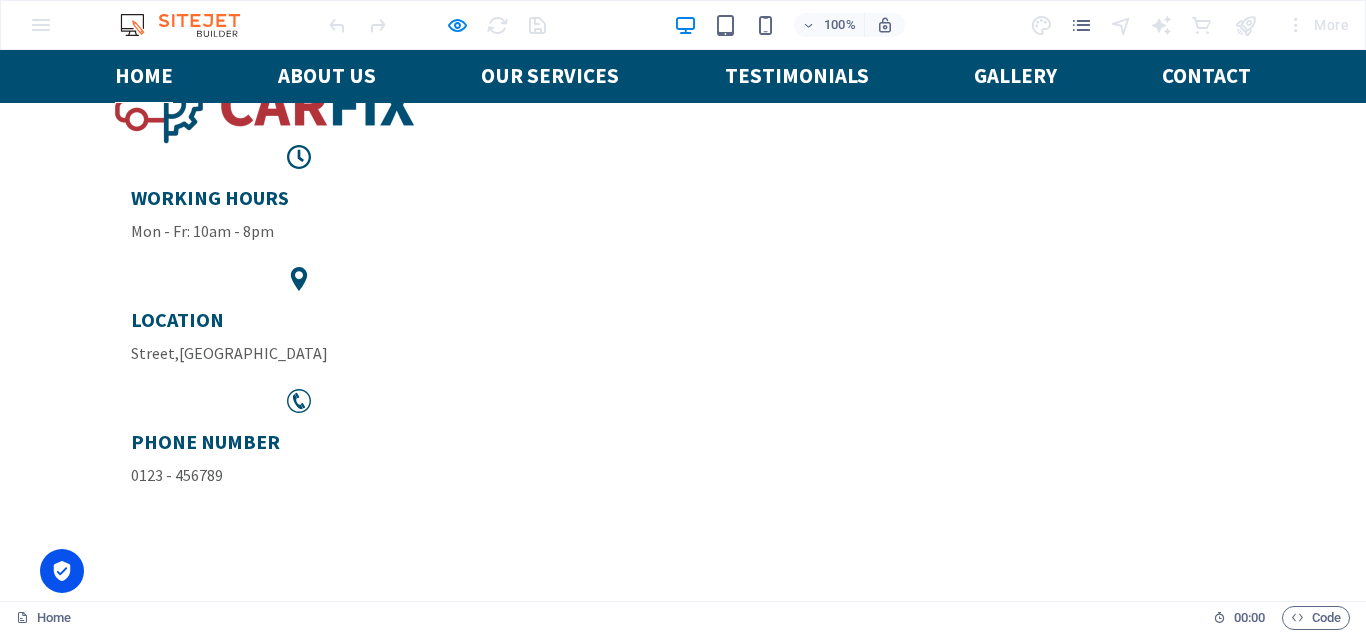 click on "Learn more  " at bounding box center [683, 1372] 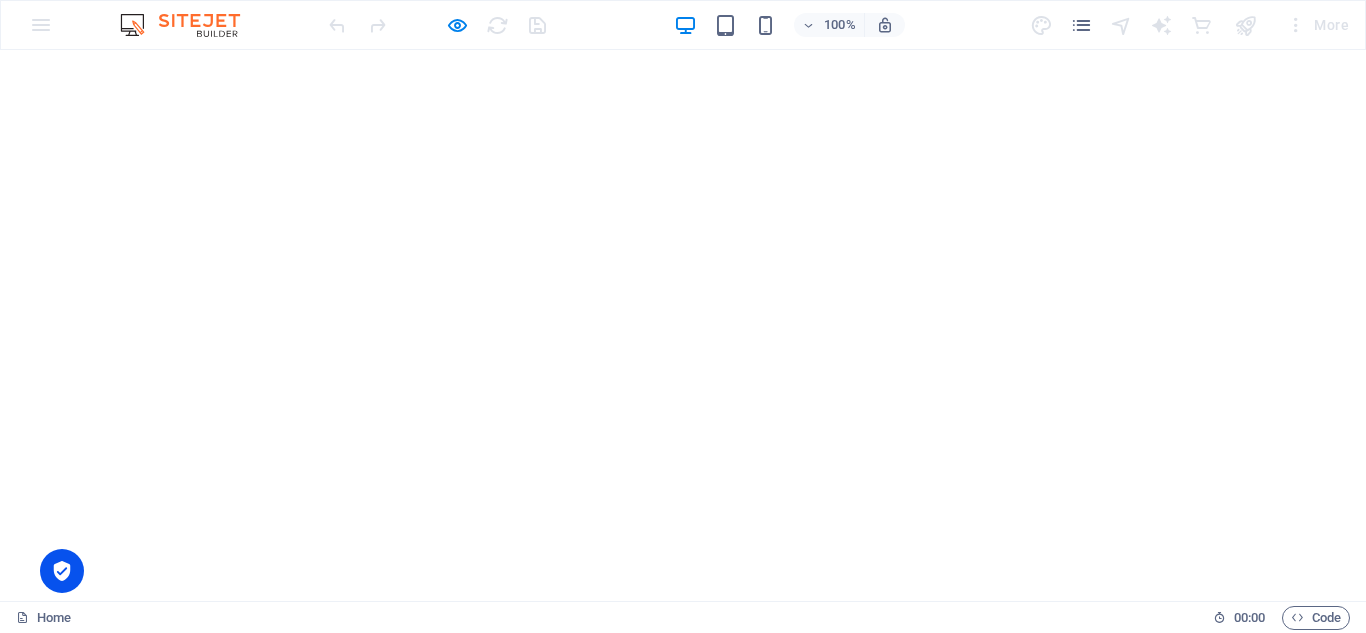 scroll, scrollTop: 0, scrollLeft: 0, axis: both 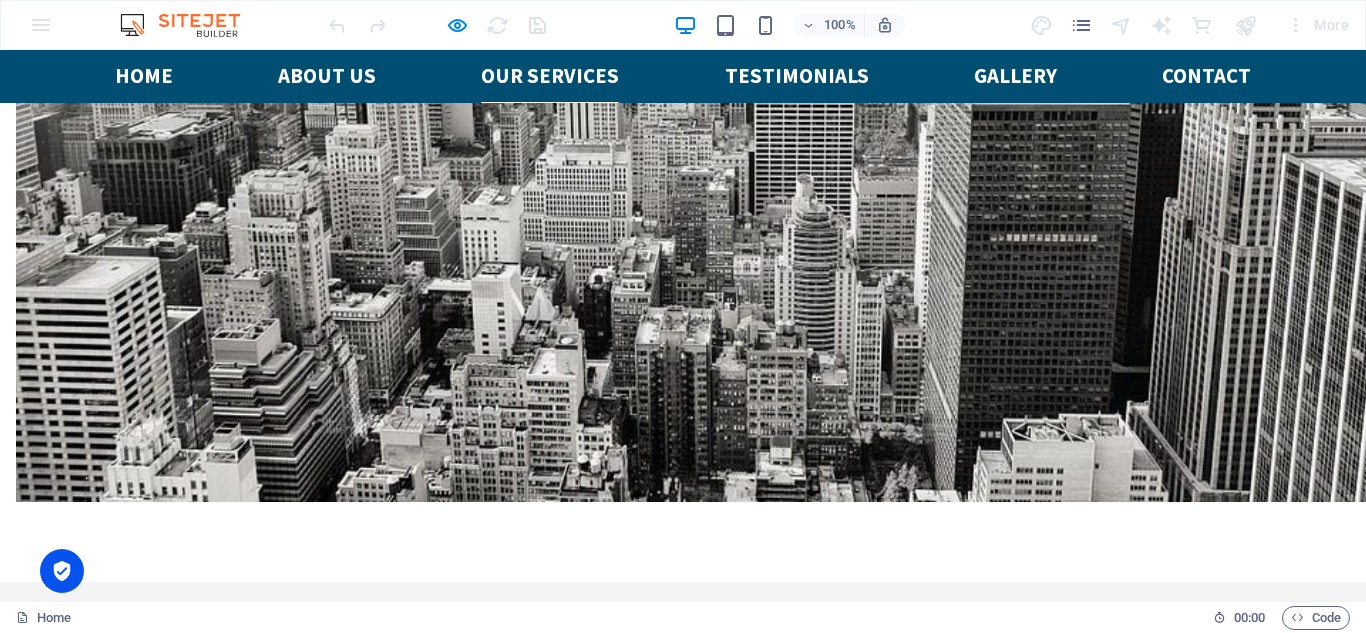 click at bounding box center [194, 4508] 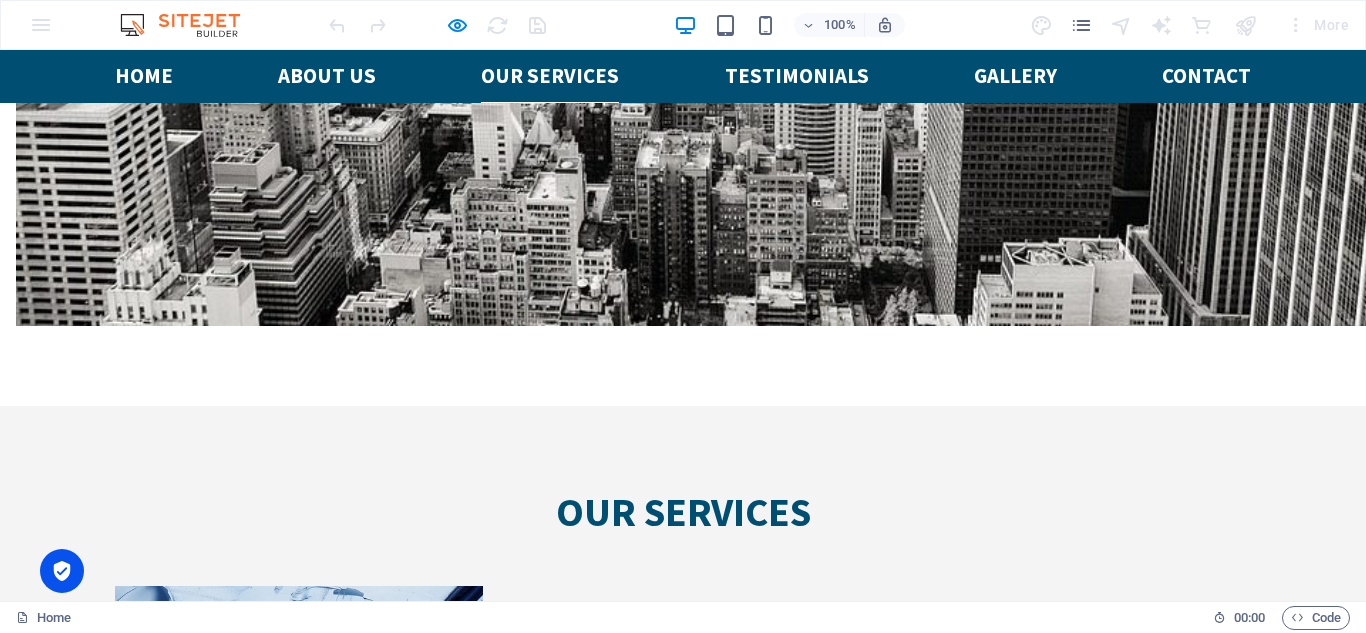scroll, scrollTop: 2878, scrollLeft: 0, axis: vertical 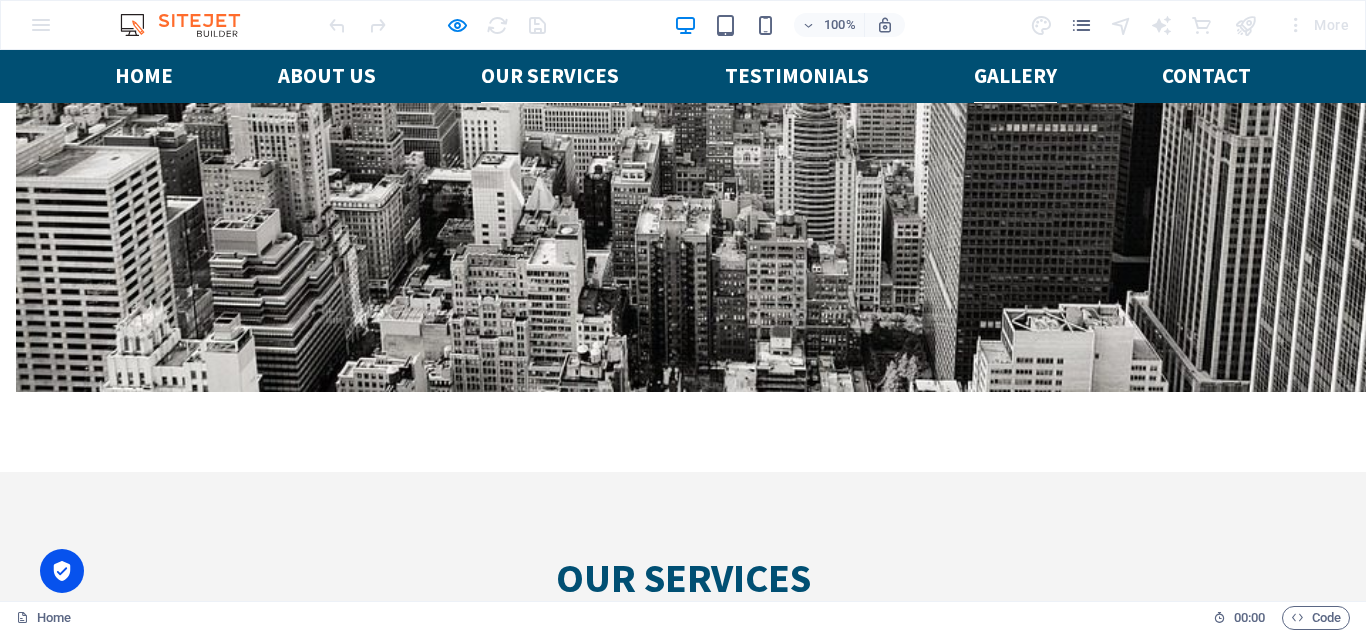 click on "Gallery" at bounding box center [1015, 76] 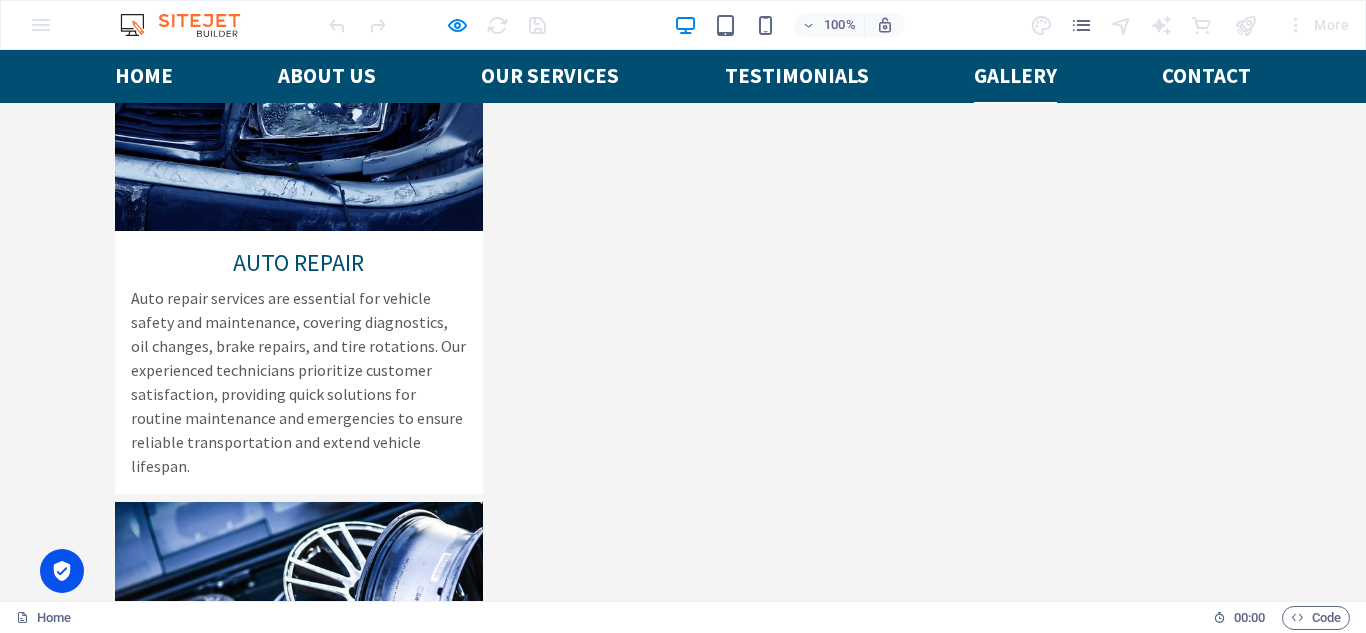 scroll, scrollTop: 3480, scrollLeft: 0, axis: vertical 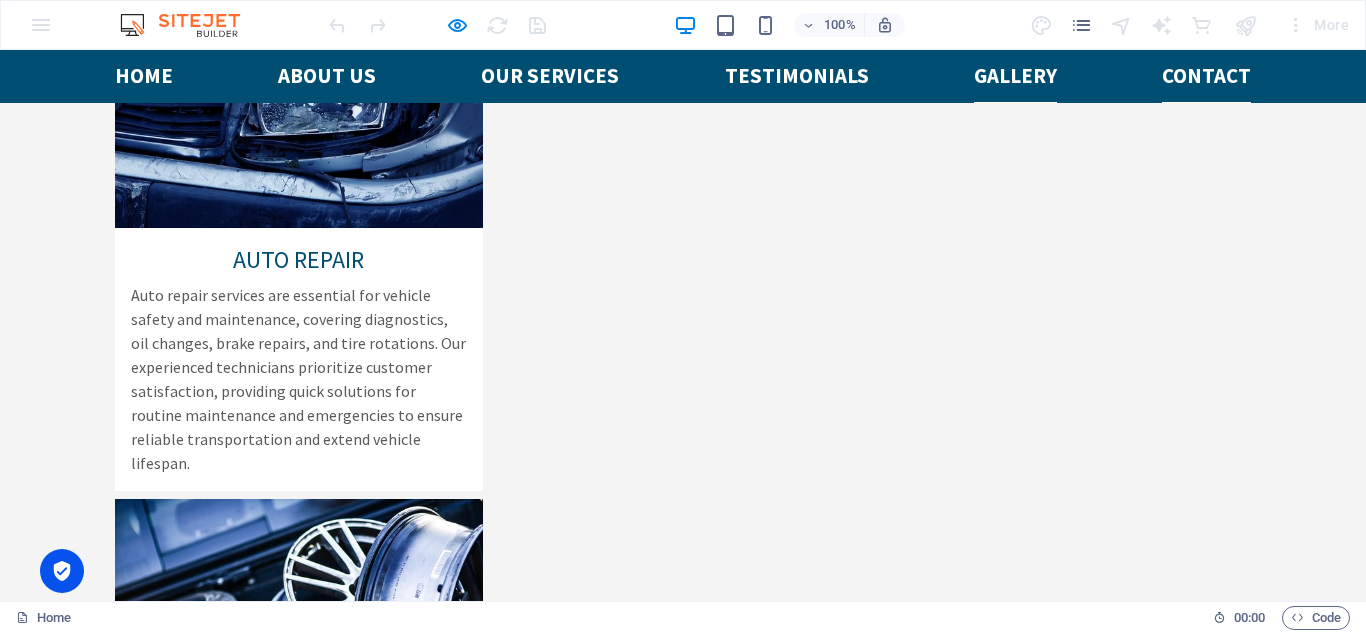 click on "Contact" at bounding box center [1206, 76] 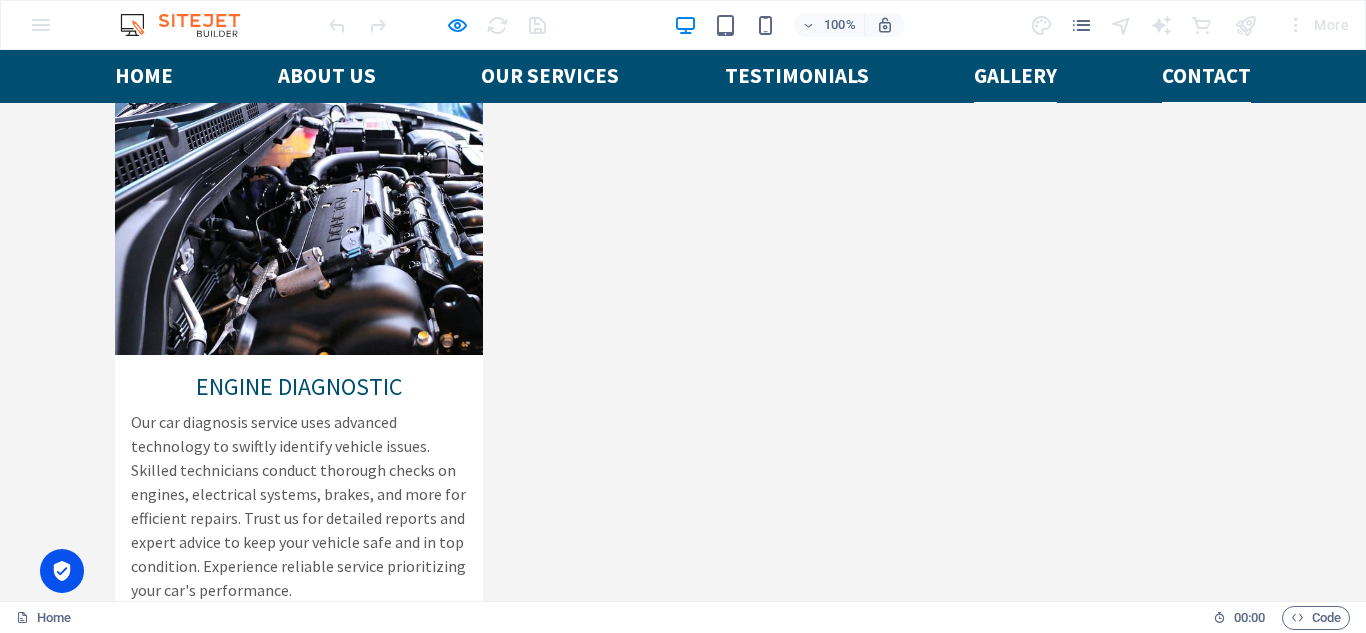 scroll, scrollTop: 5070, scrollLeft: 0, axis: vertical 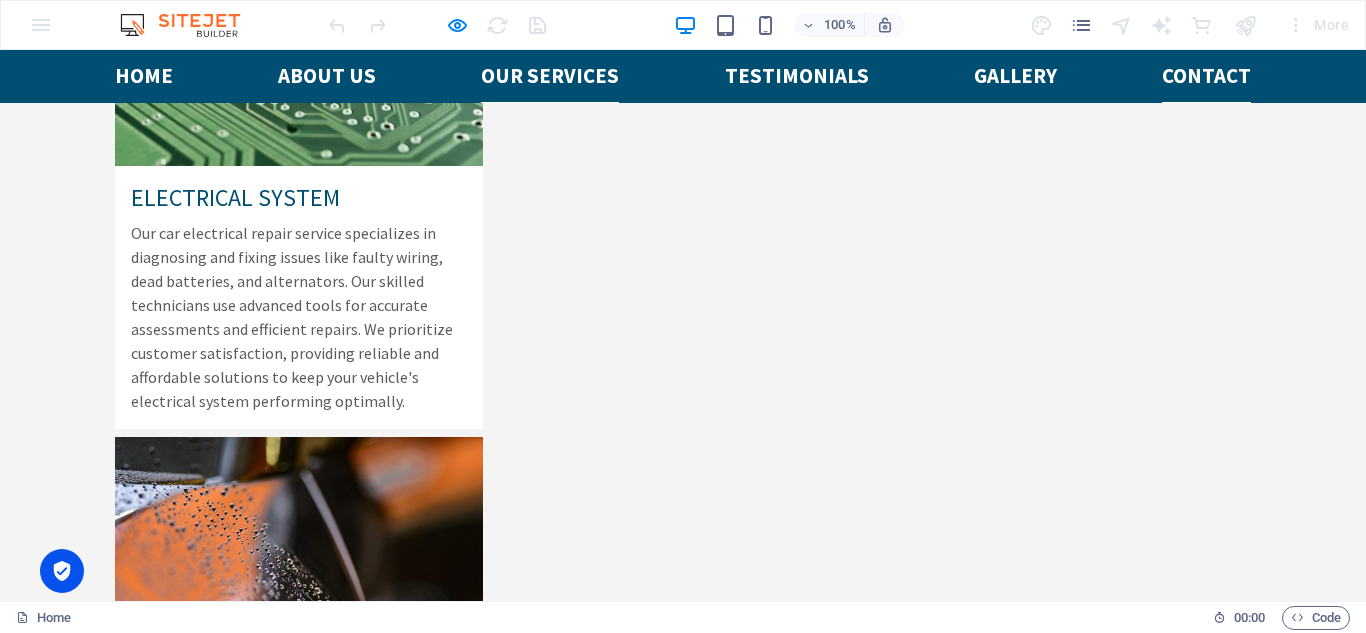 click on "Our services" at bounding box center [550, 76] 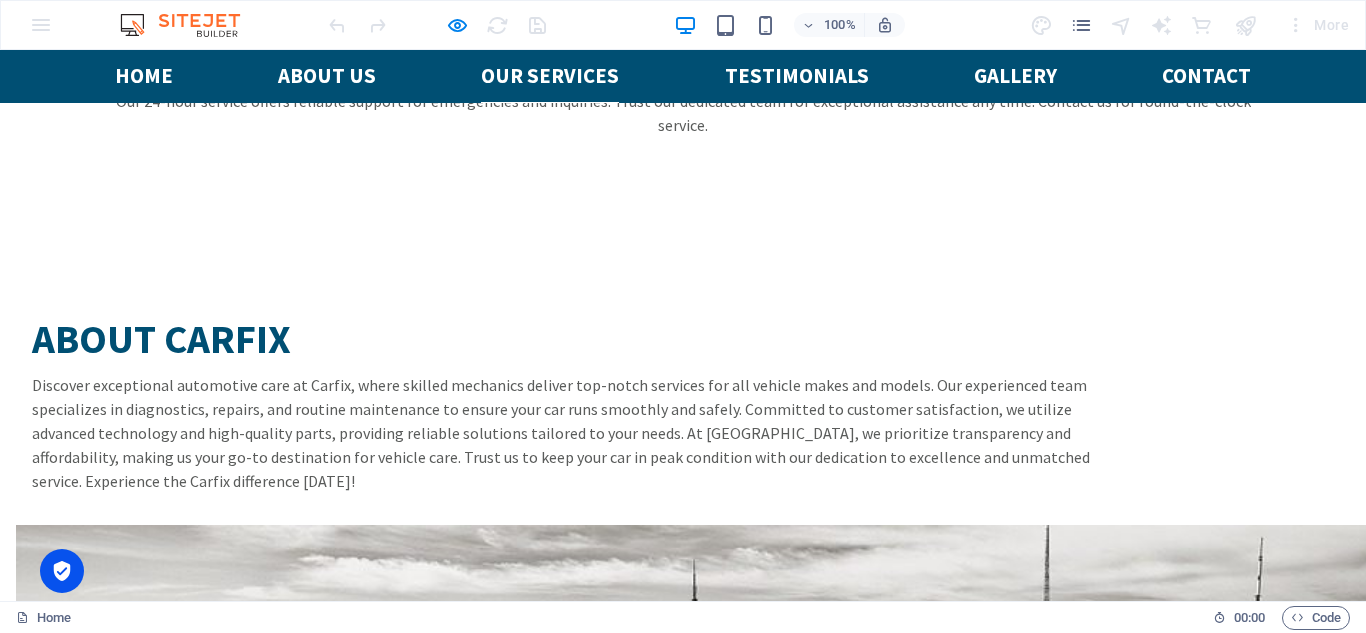 scroll, scrollTop: 1465, scrollLeft: 0, axis: vertical 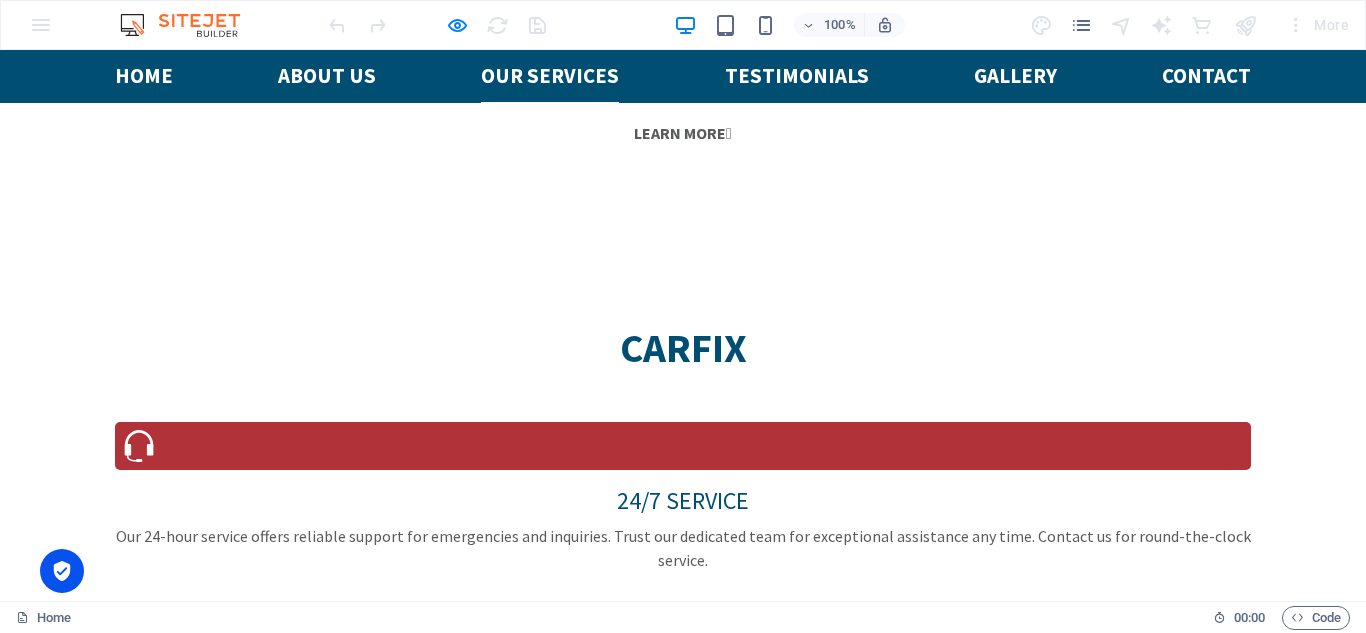 click on "Home About us Our services Testimonials Gallery Contact" at bounding box center (683, 76) 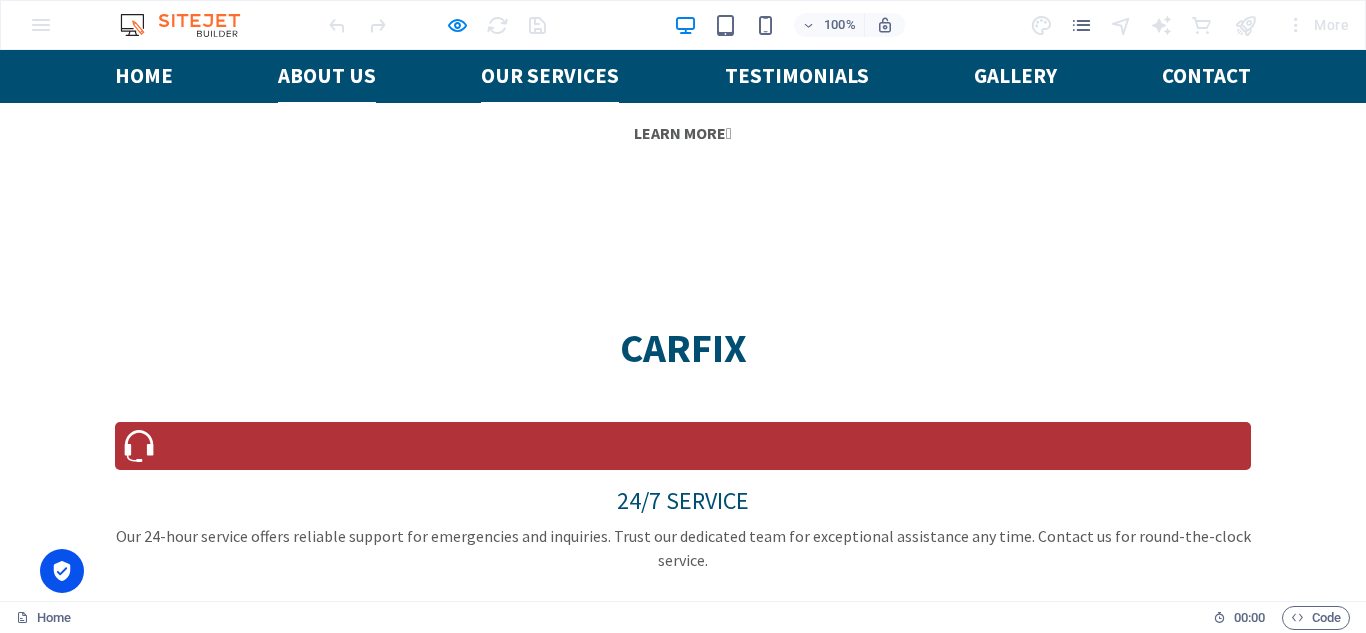 click on "About us" at bounding box center (327, 76) 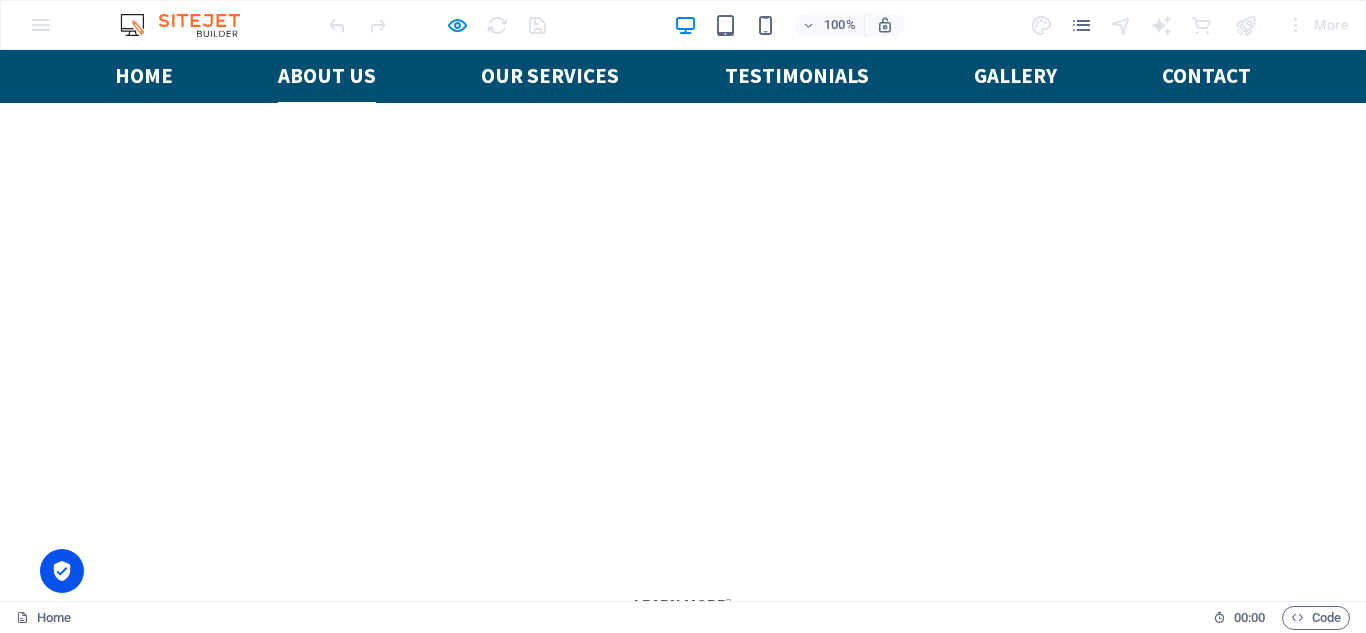 scroll, scrollTop: 978, scrollLeft: 0, axis: vertical 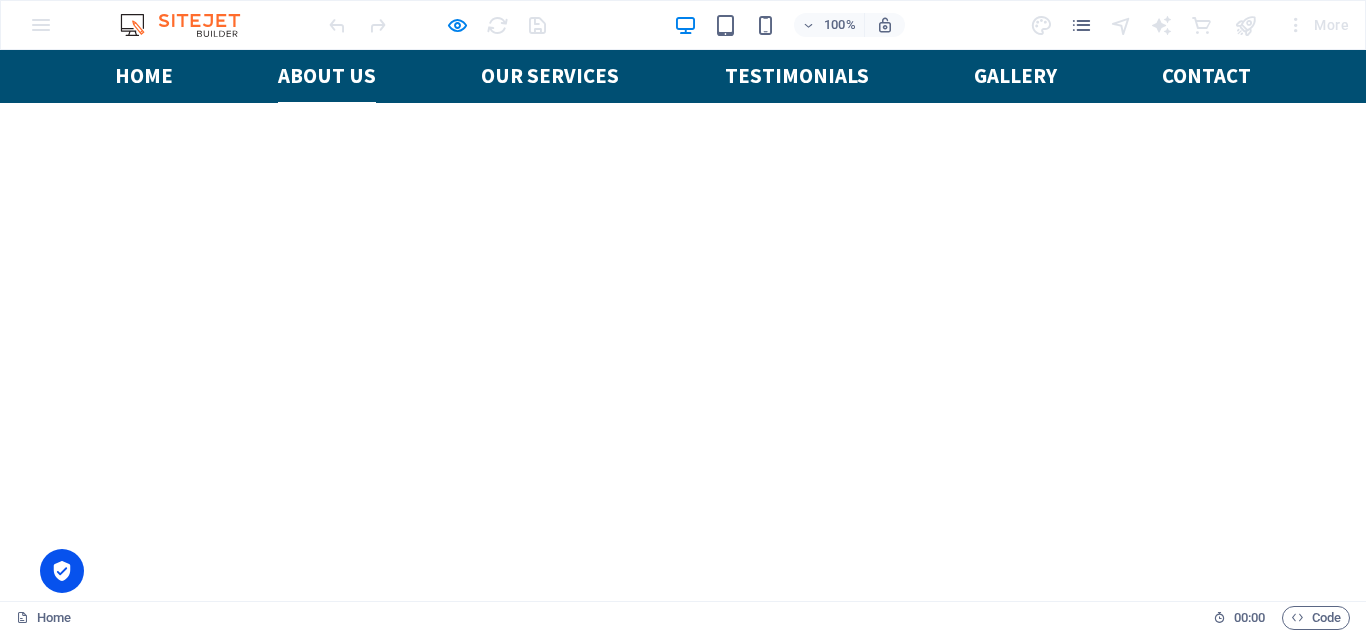 click on "Home About us Our services Testimonials Gallery Contact" at bounding box center (683, 76) 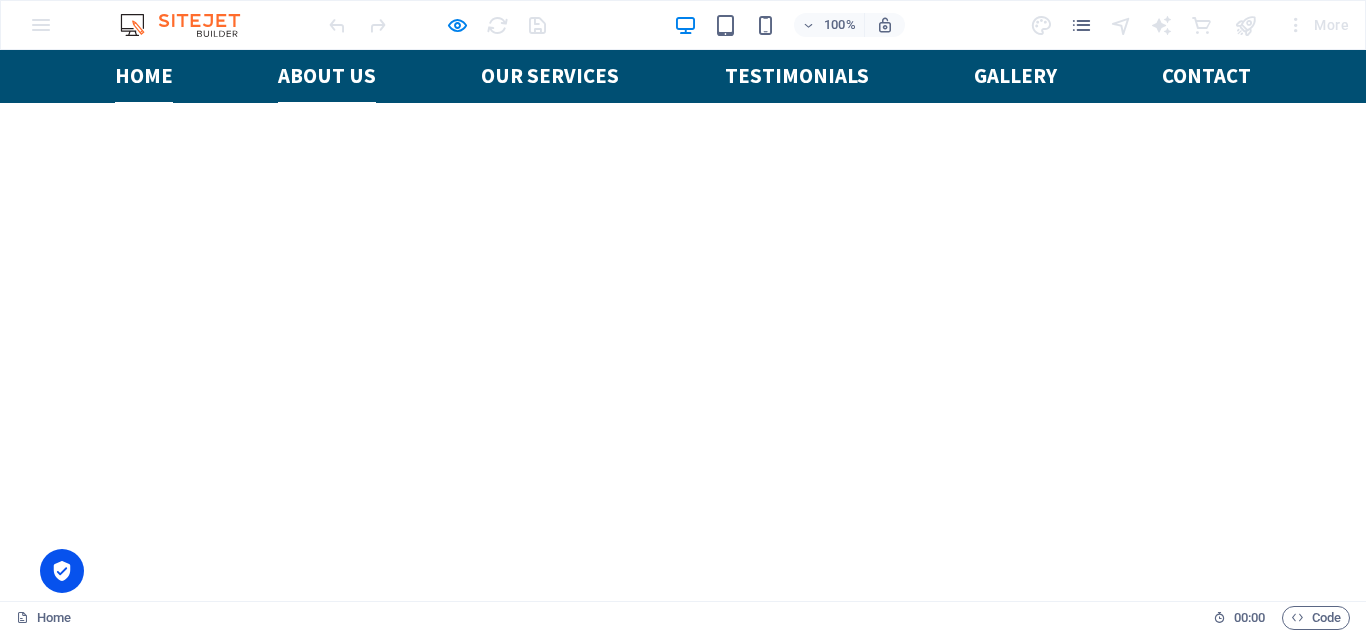 click on "Home" at bounding box center [144, 76] 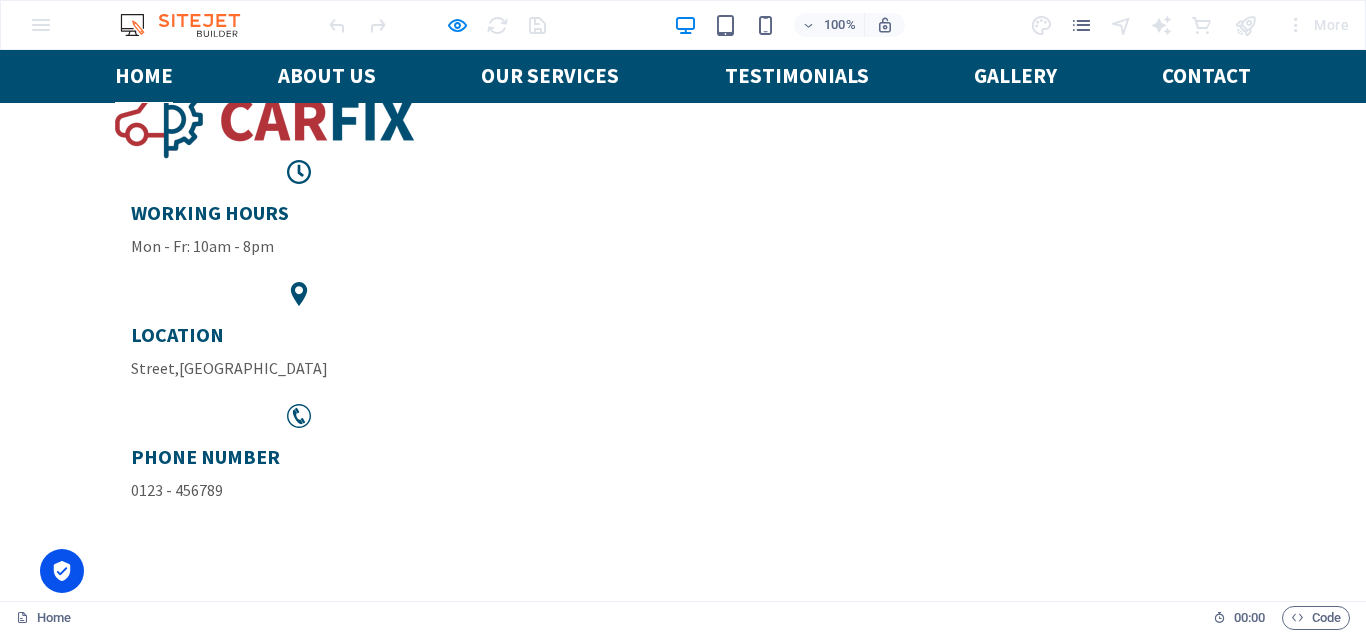 scroll, scrollTop: 154, scrollLeft: 0, axis: vertical 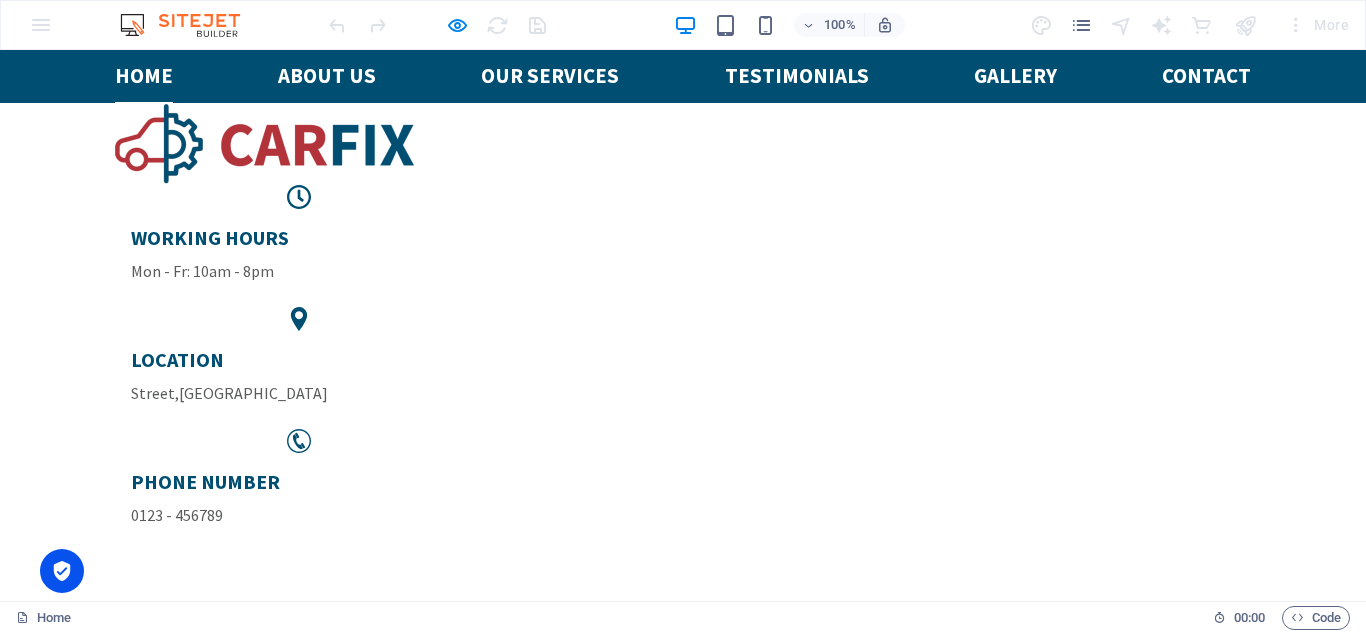 click on "Learn more  " at bounding box center [683, 1444] 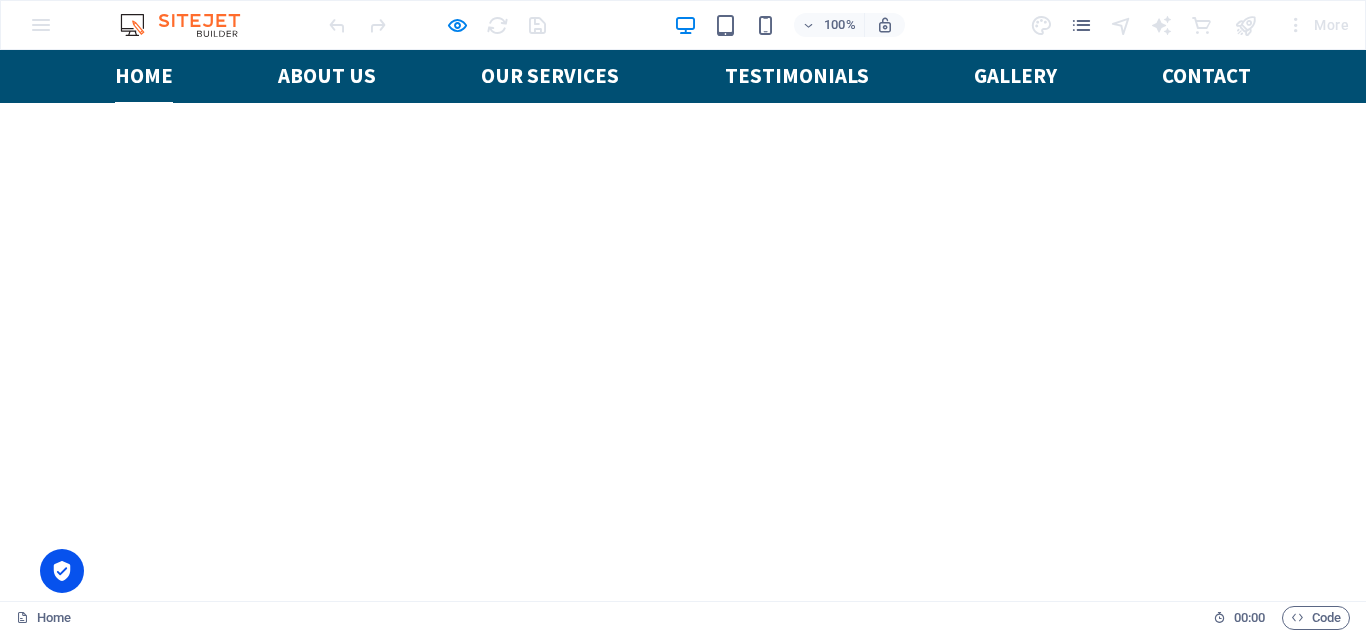 scroll, scrollTop: 978, scrollLeft: 0, axis: vertical 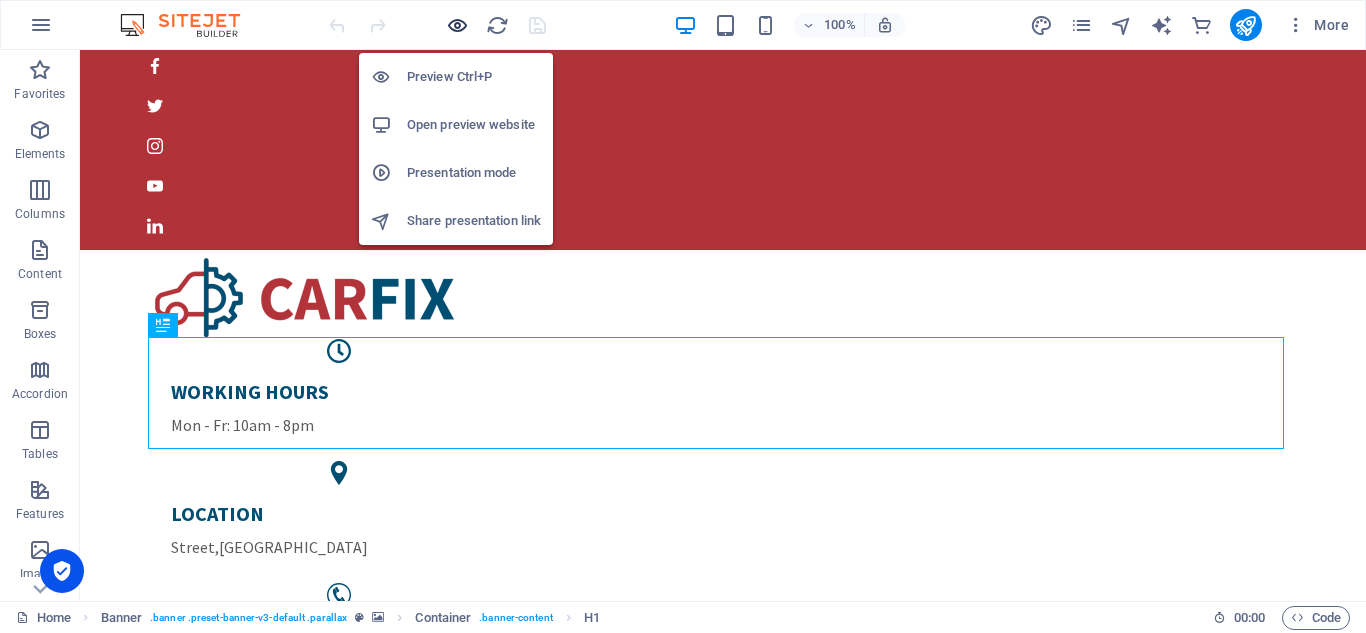 click at bounding box center (457, 25) 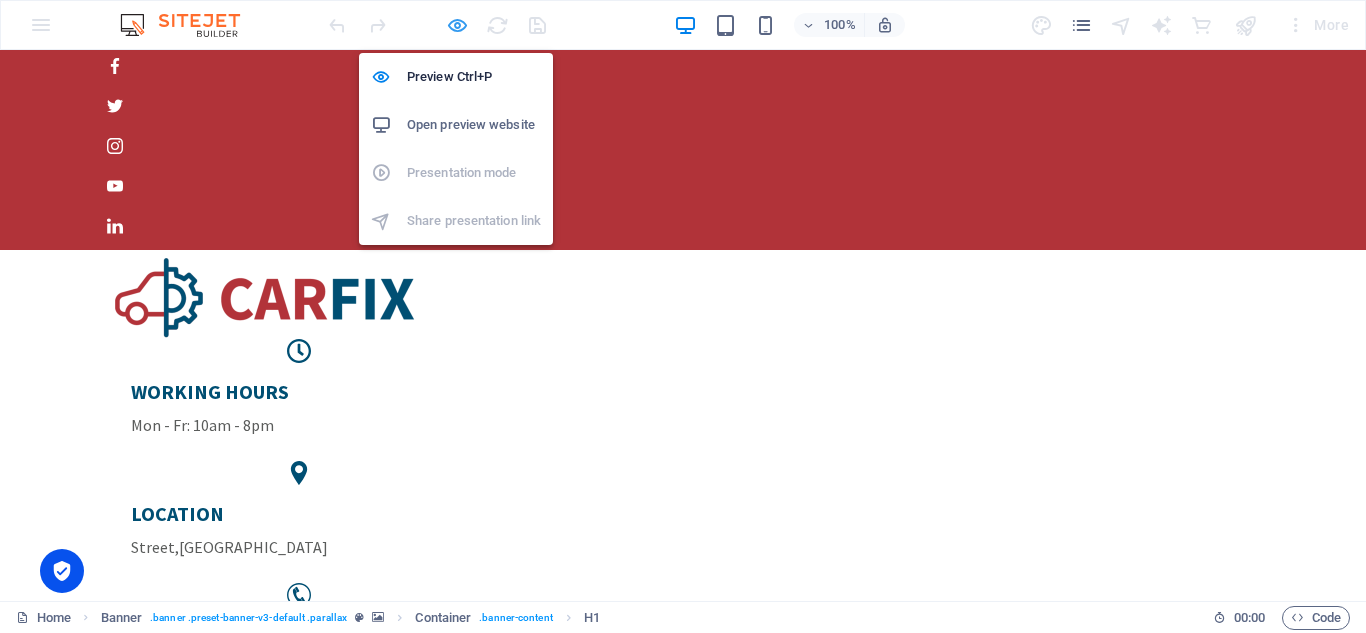 click at bounding box center [457, 25] 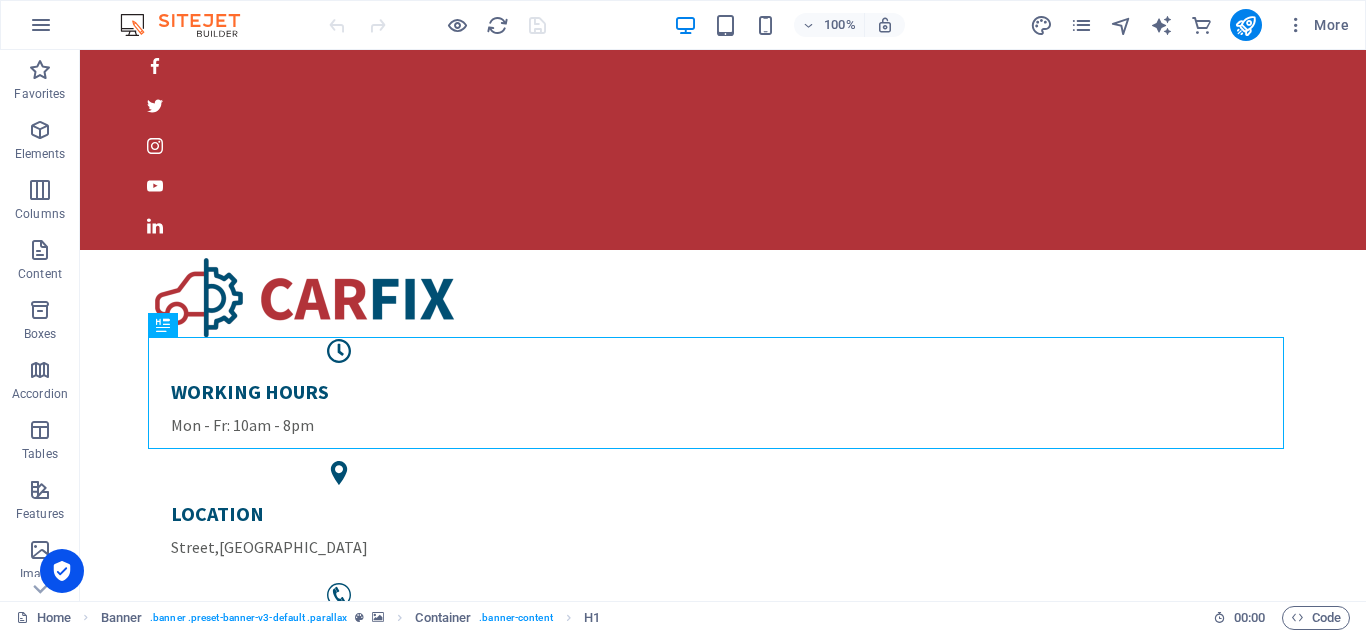 click on "100% More" at bounding box center [841, 25] 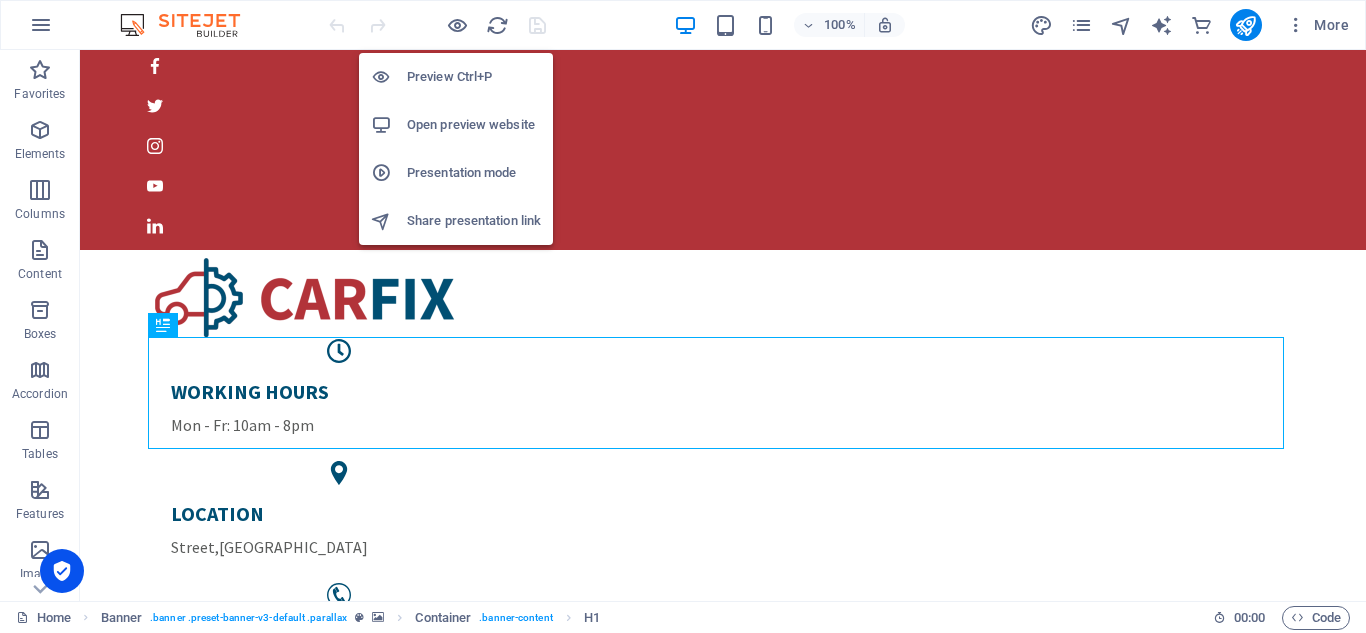 click on "Share presentation link" at bounding box center (456, 221) 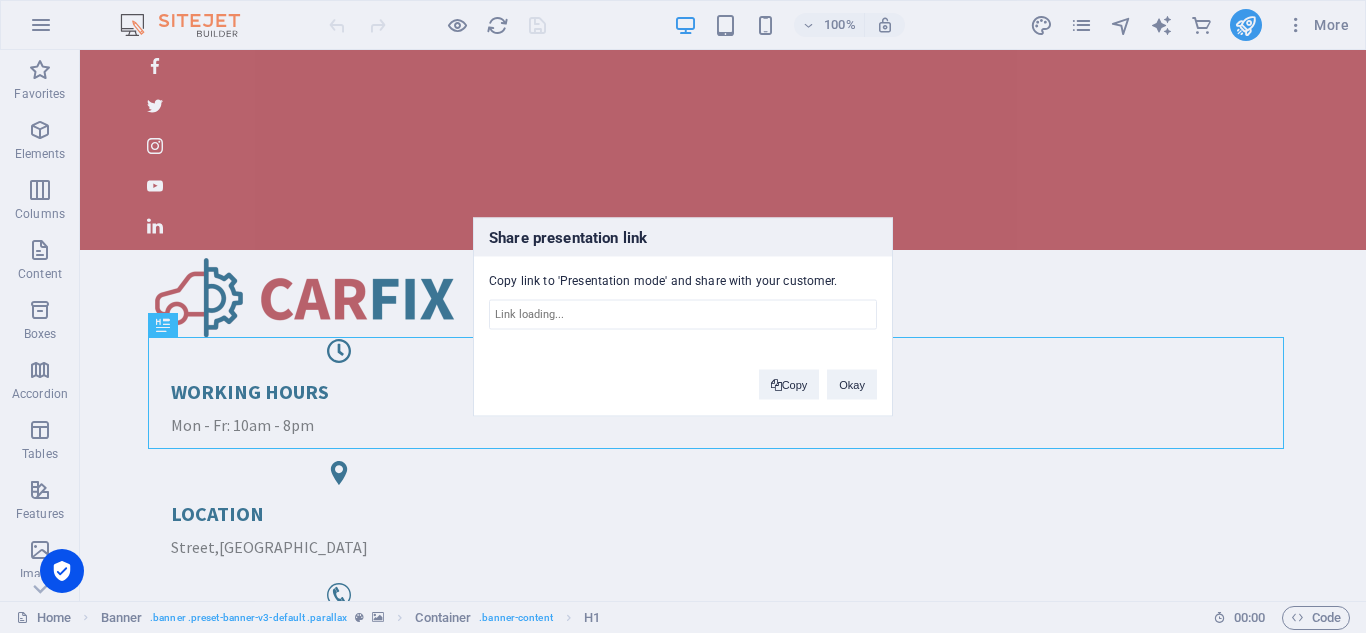 type on "[URL][DOMAIN_NAME]" 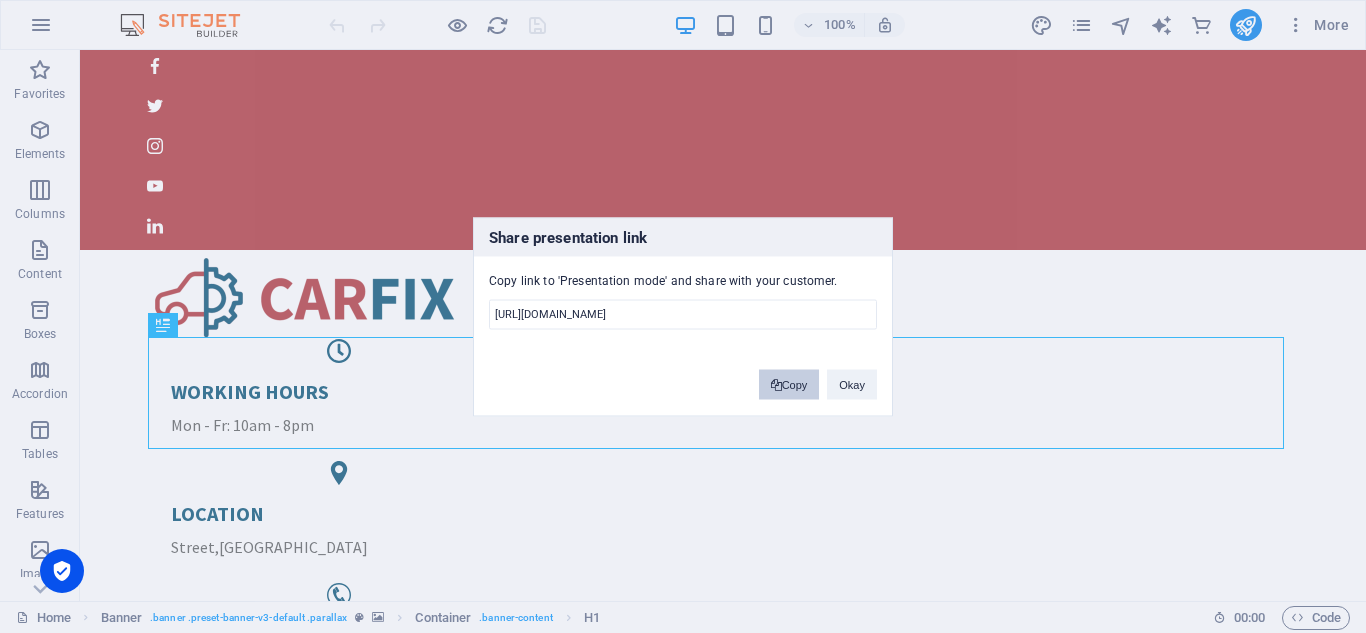 click on "Copy" at bounding box center [789, 384] 